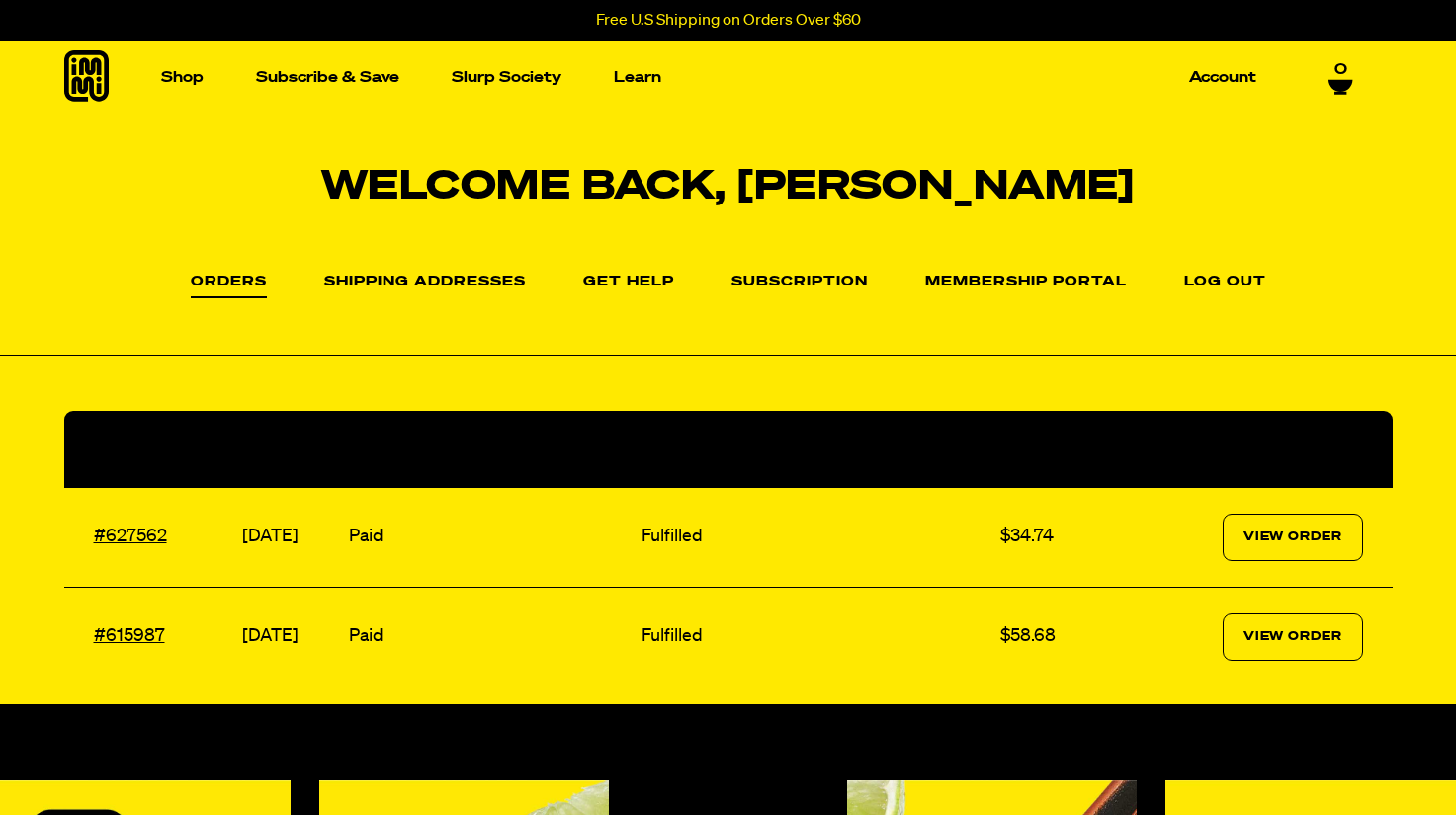 scroll, scrollTop: 0, scrollLeft: 0, axis: both 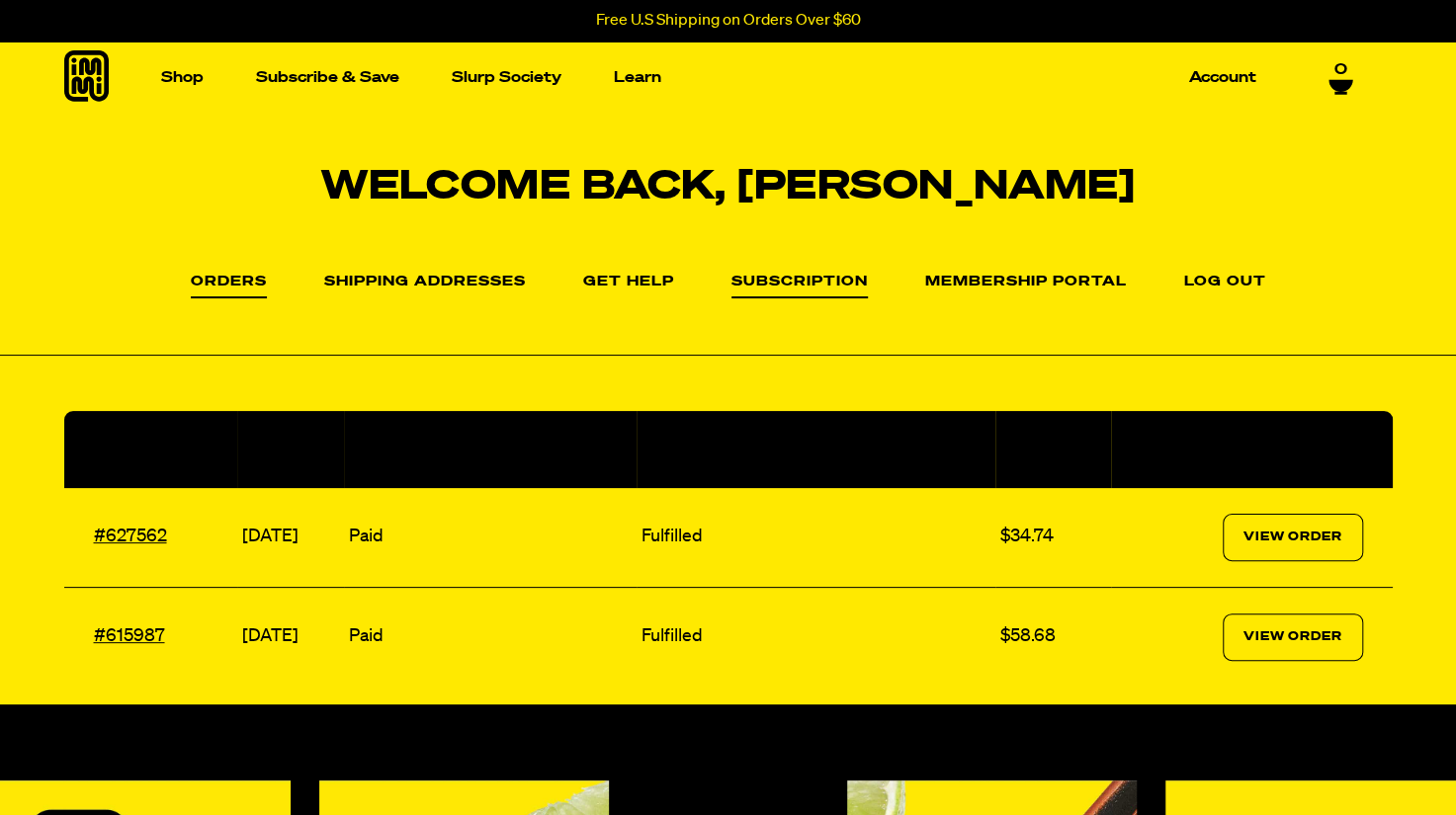 click on "Subscription" at bounding box center (800, 286) 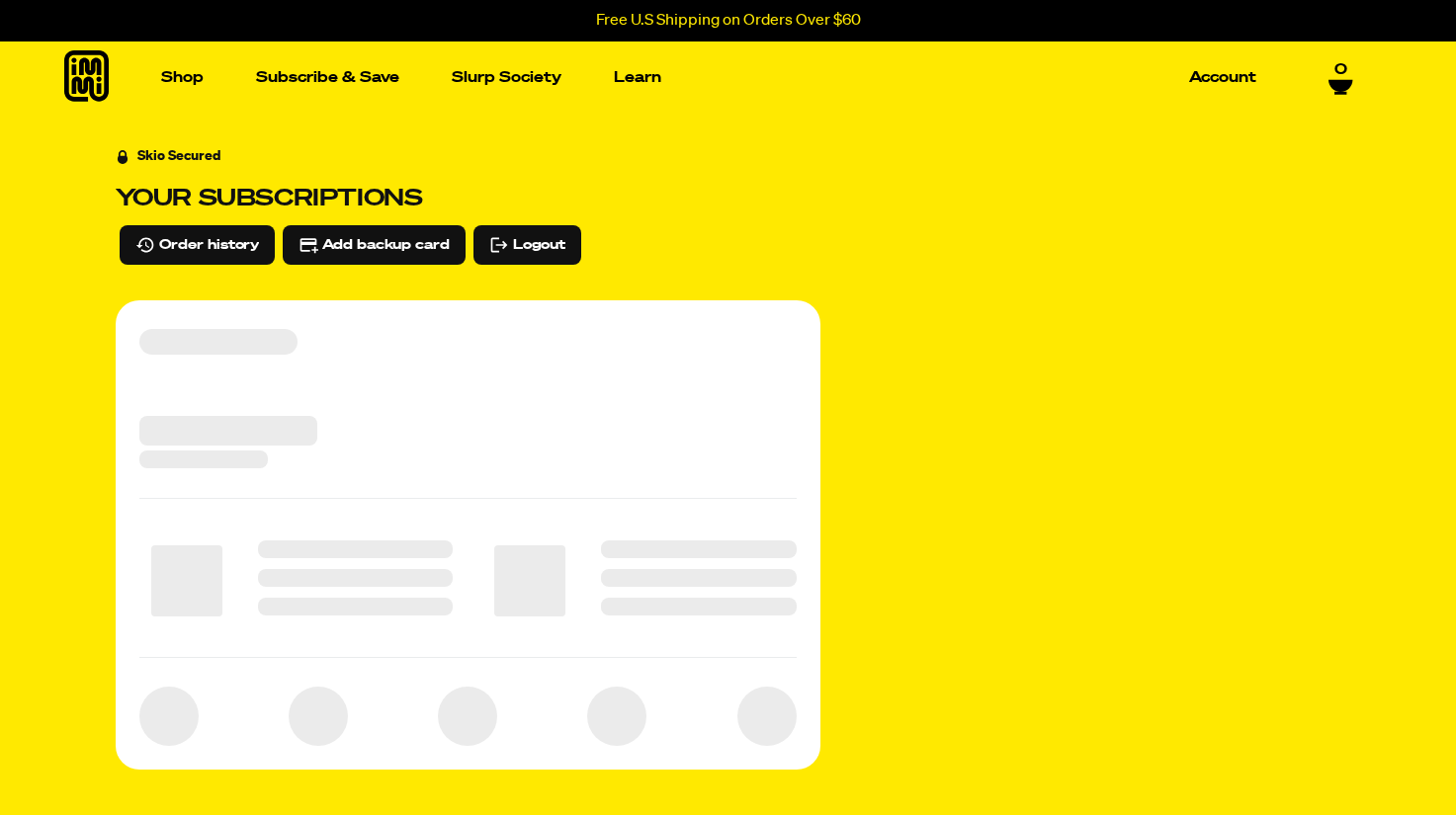 scroll, scrollTop: 0, scrollLeft: 0, axis: both 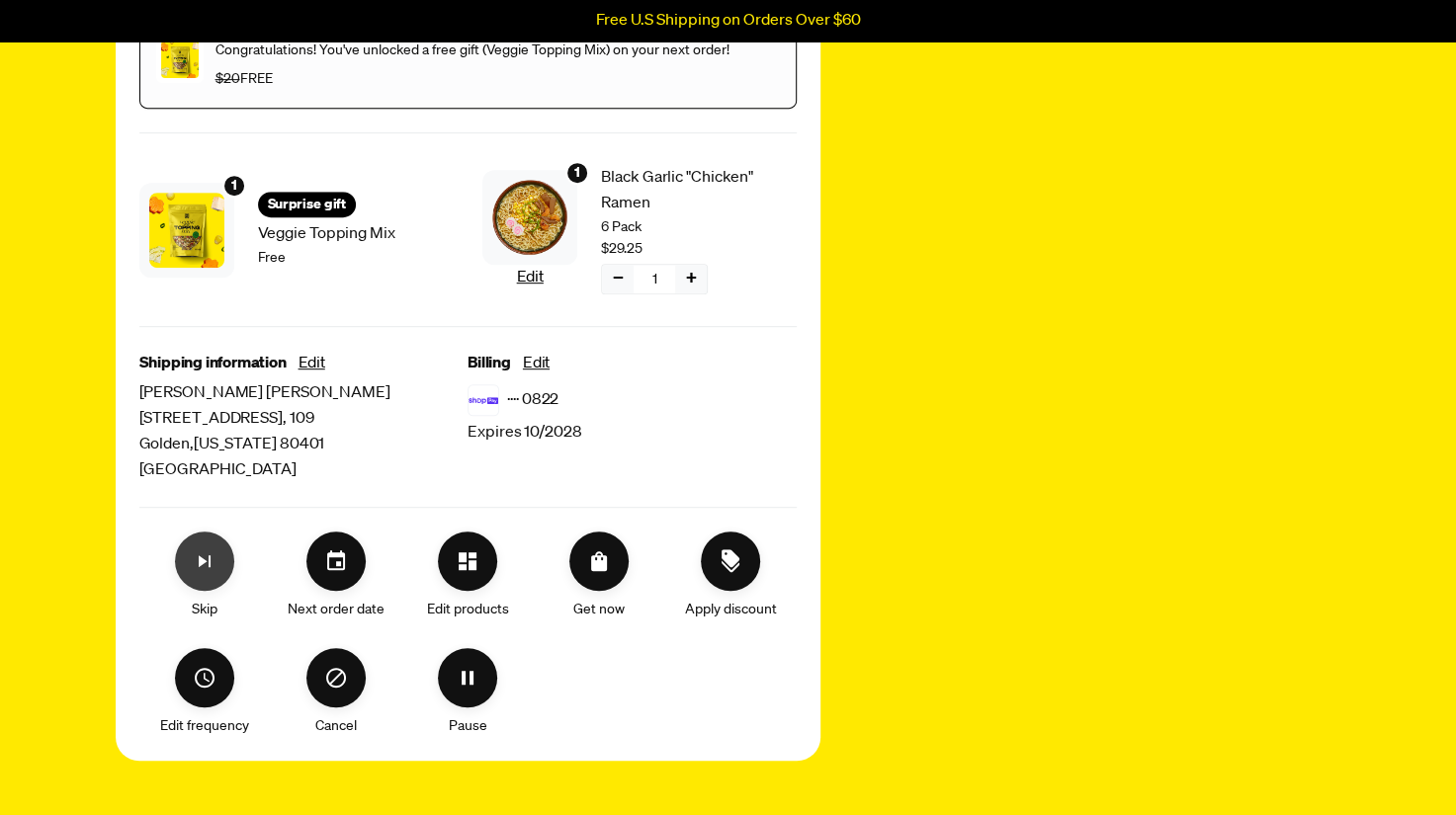 click 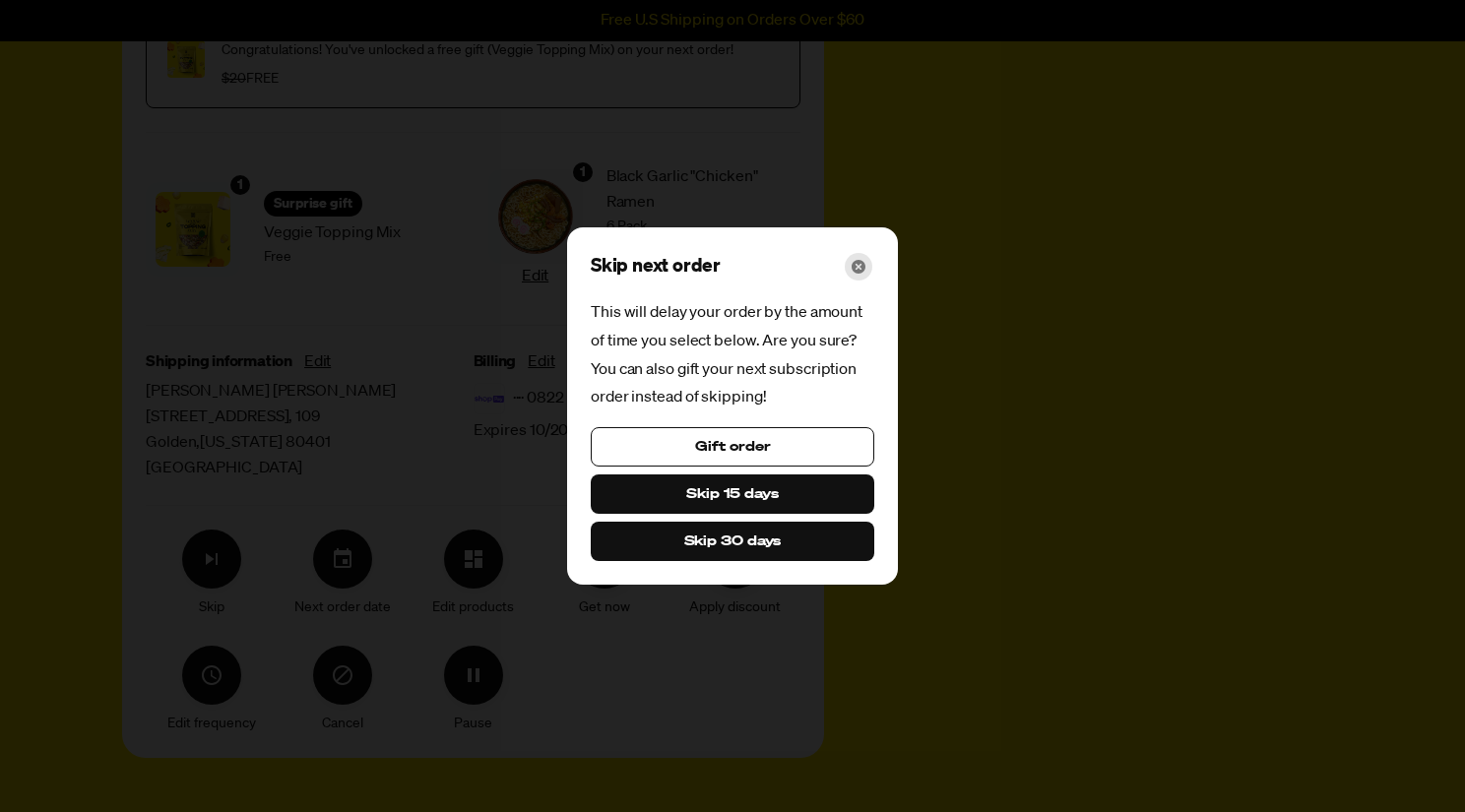 click at bounding box center (859, 267) 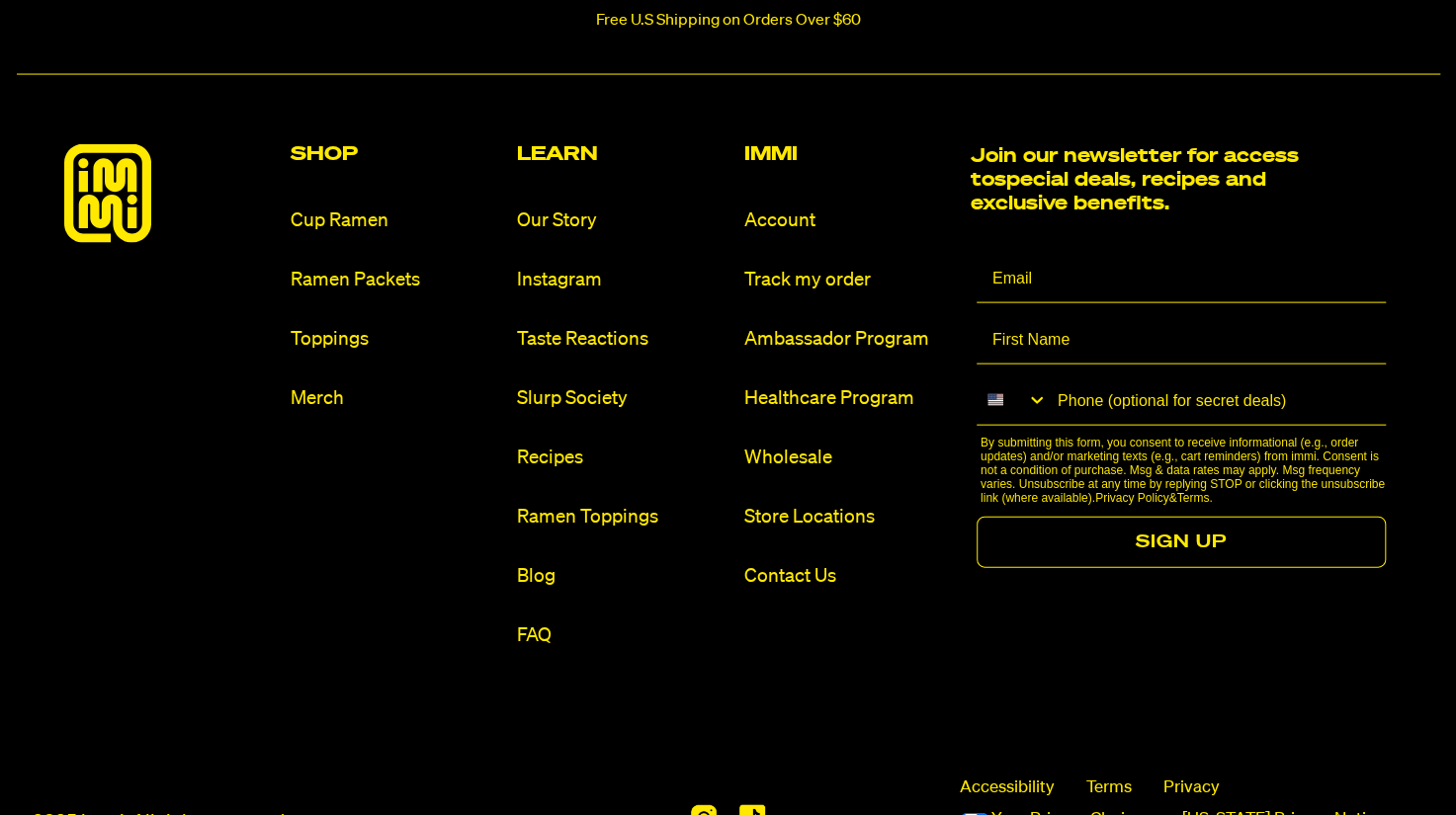 scroll, scrollTop: 2323, scrollLeft: 0, axis: vertical 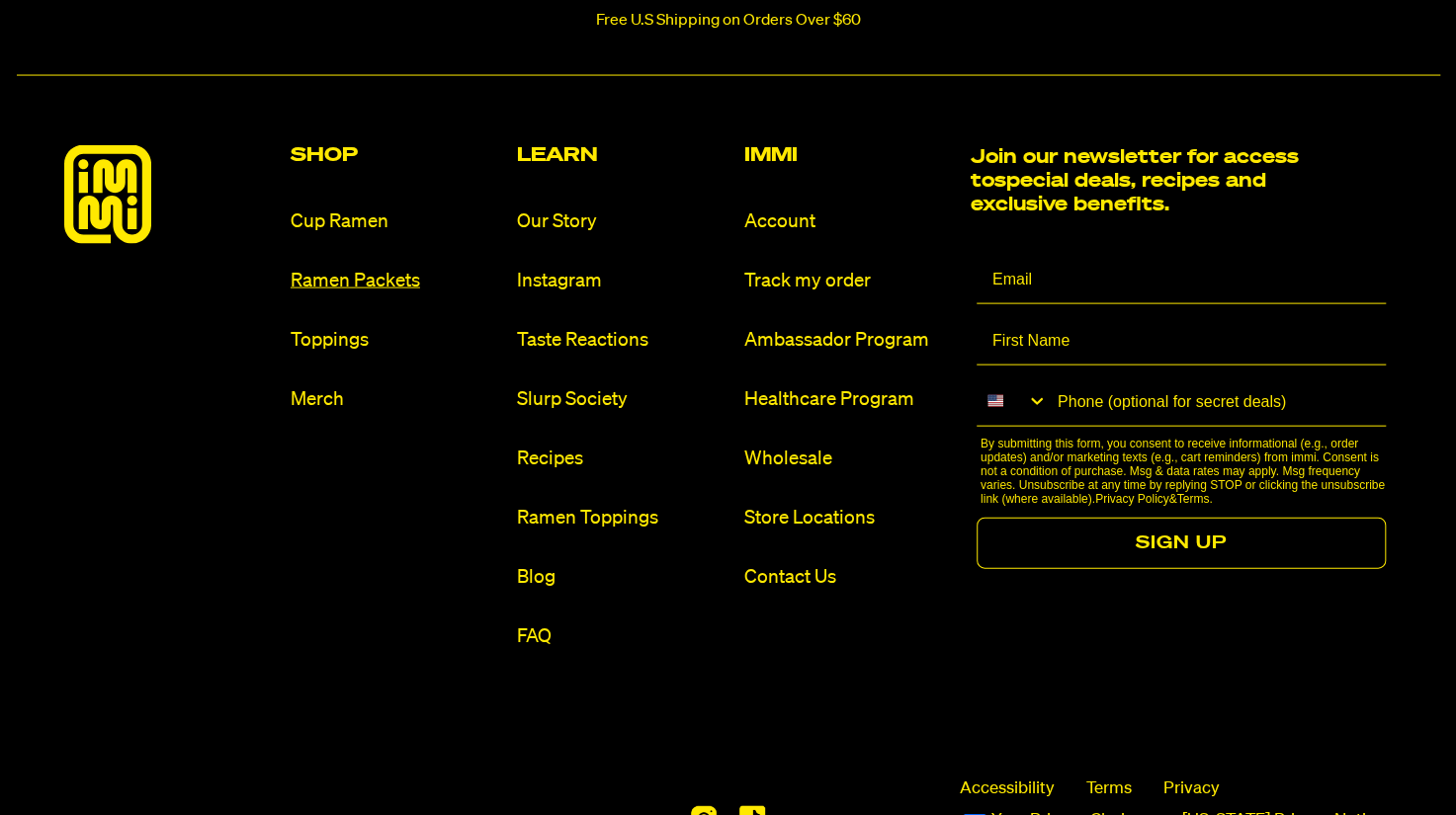 click on "Ramen Packets" at bounding box center (395, 281) 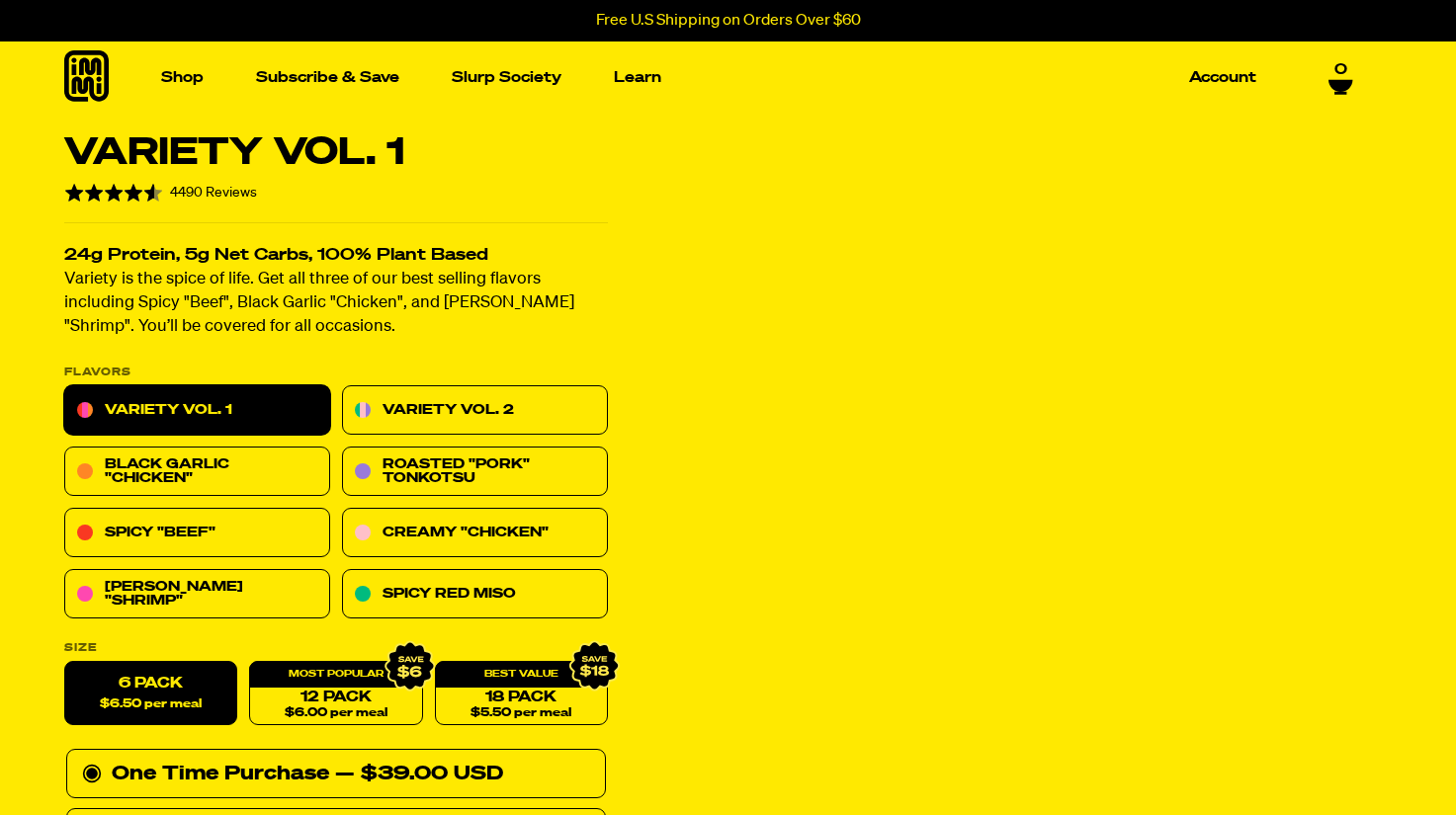 scroll, scrollTop: 0, scrollLeft: 0, axis: both 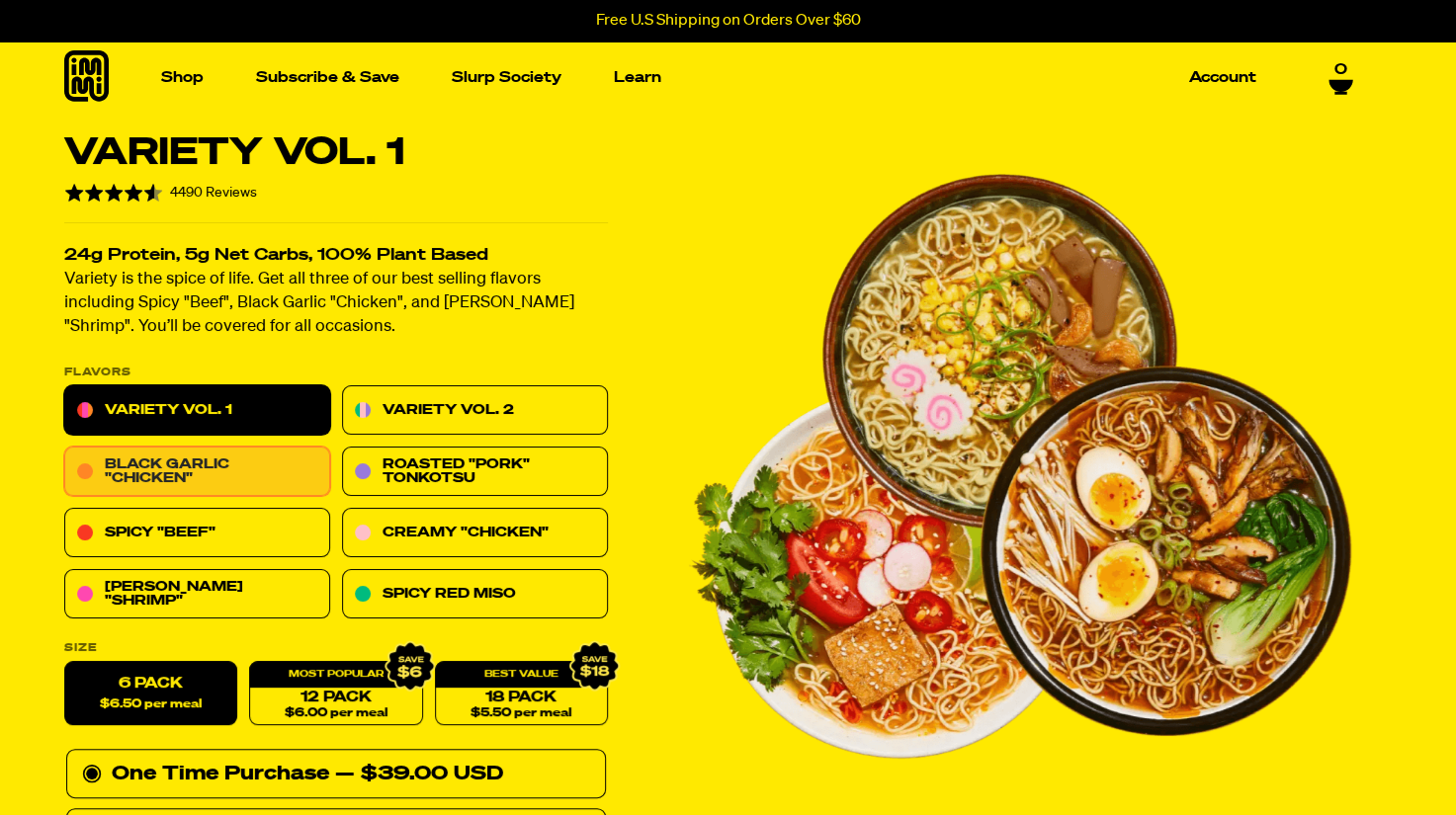 click on "Black Garlic "Chicken"" at bounding box center [197, 472] 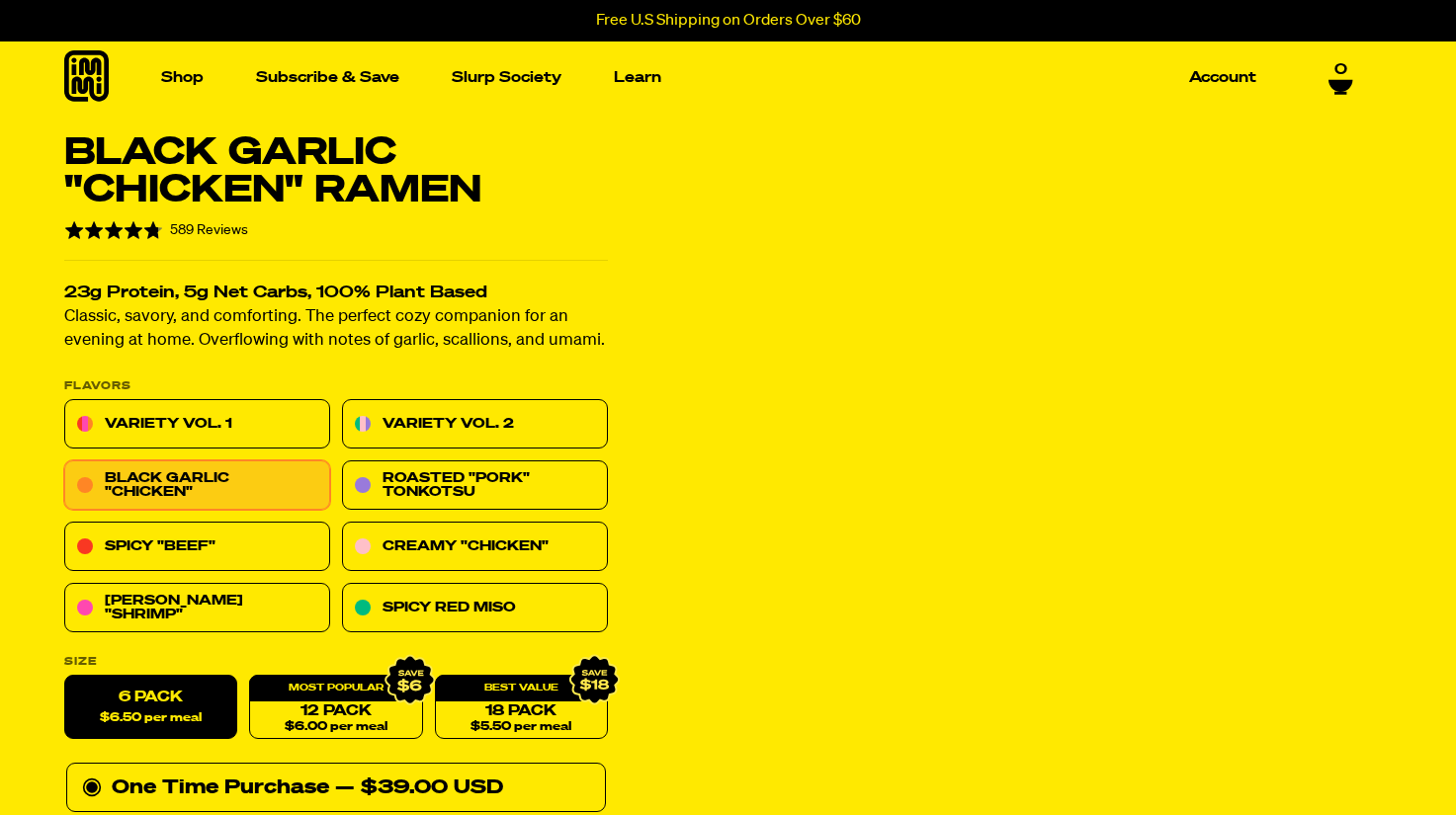 scroll, scrollTop: 0, scrollLeft: 0, axis: both 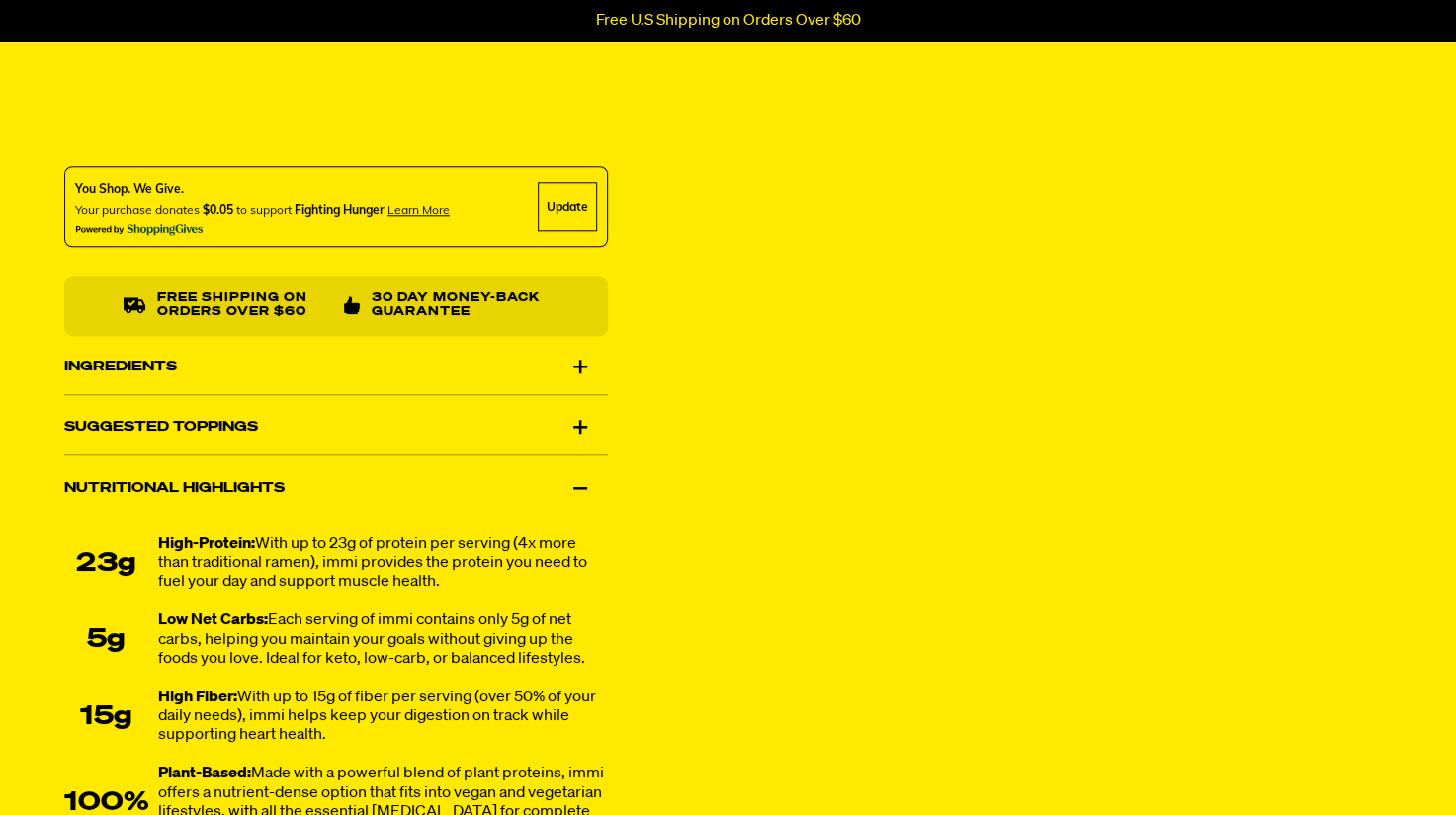 click on "Ingredients" at bounding box center [336, 367] 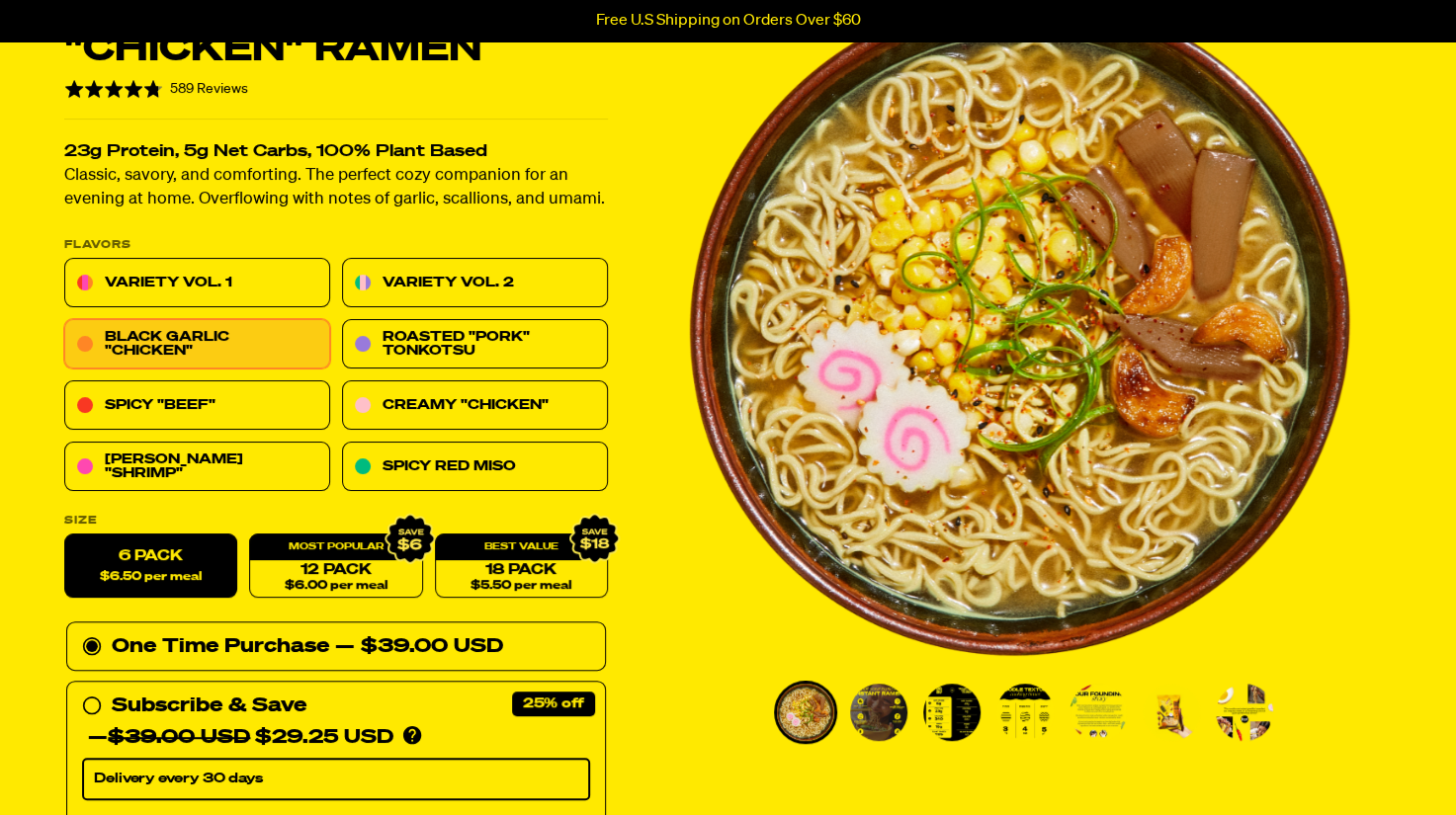scroll, scrollTop: 140, scrollLeft: 0, axis: vertical 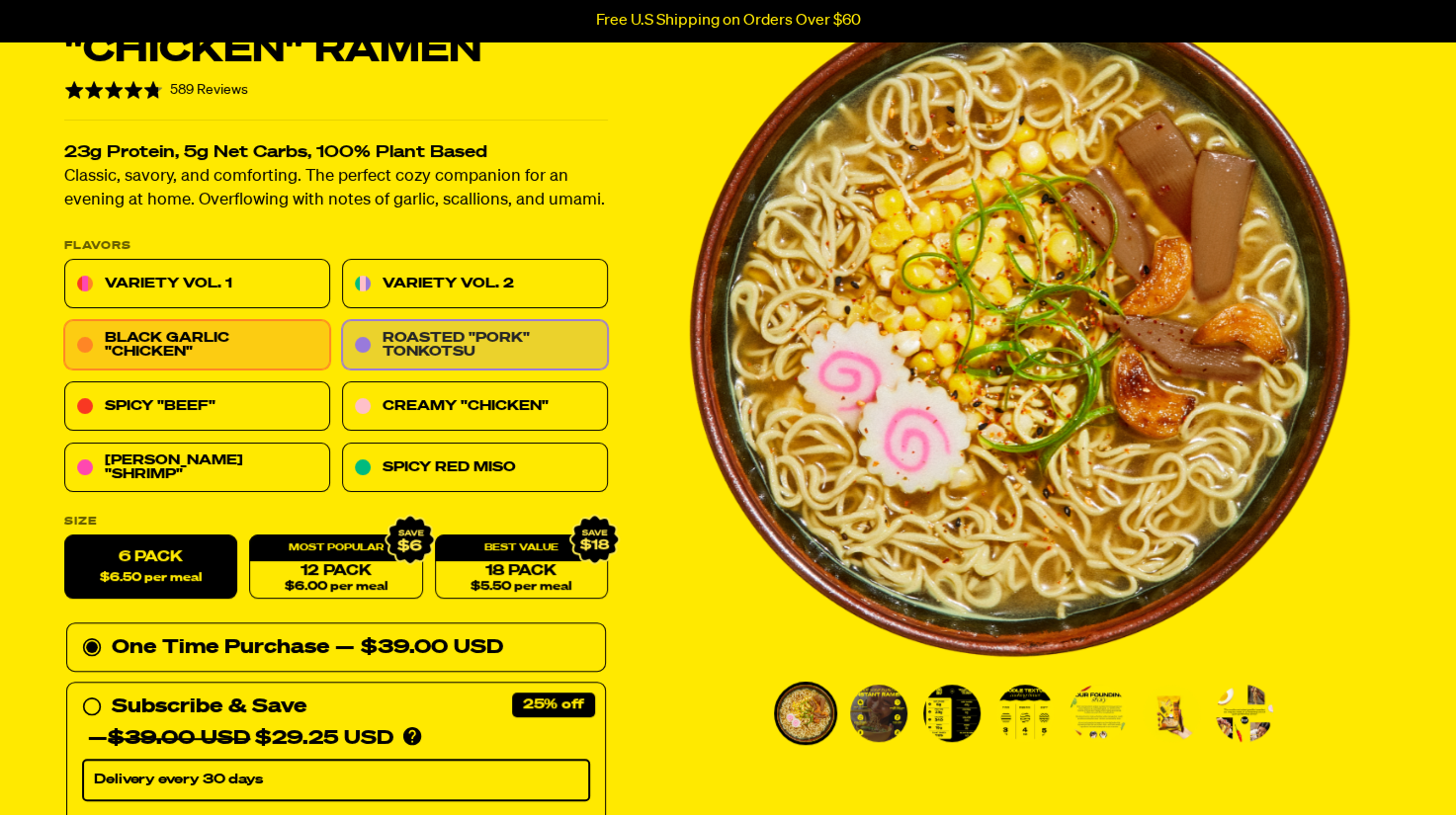 click on "Roasted "Pork" Tonkotsu" at bounding box center (474, 346) 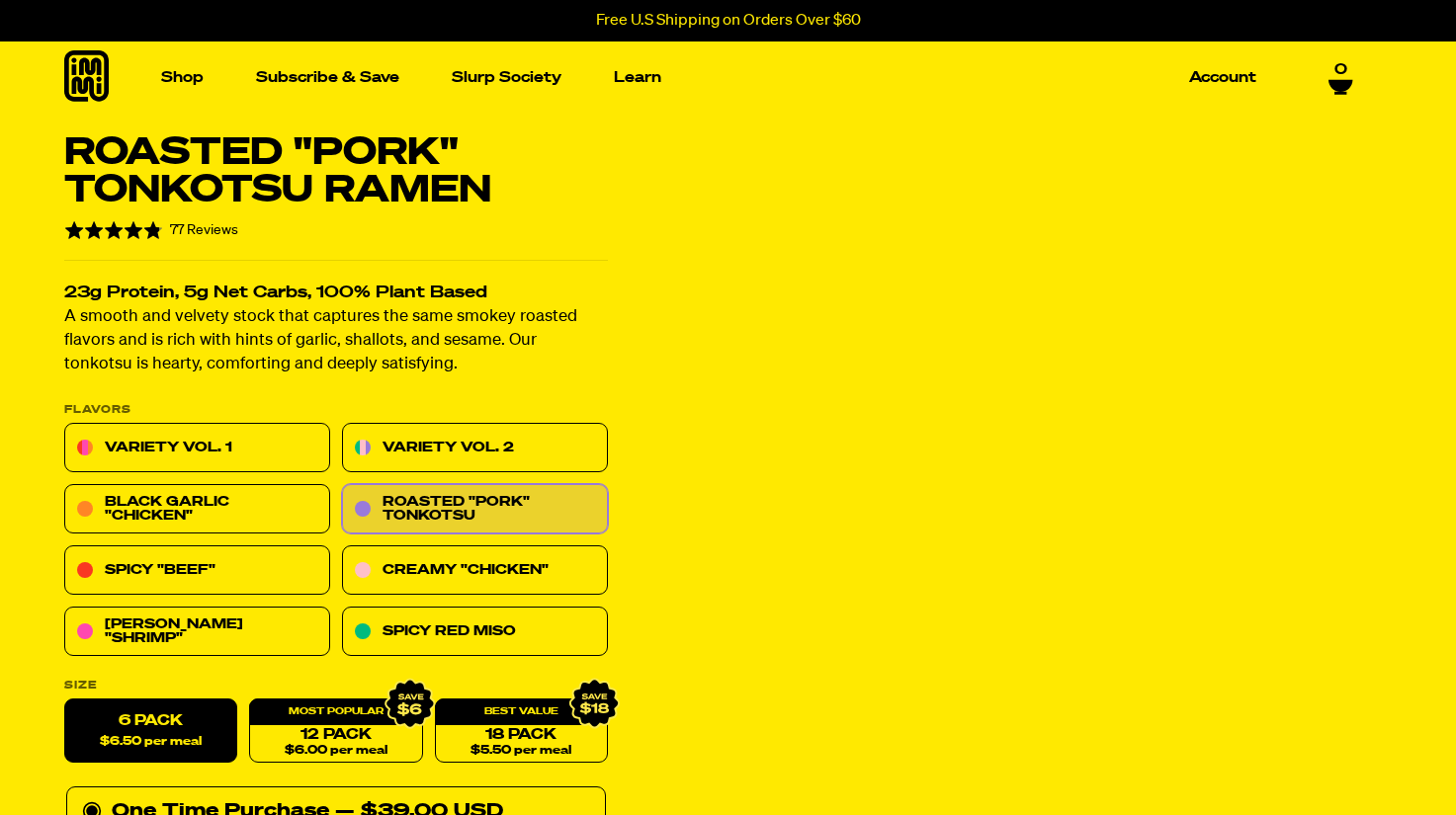 scroll, scrollTop: 644, scrollLeft: 0, axis: vertical 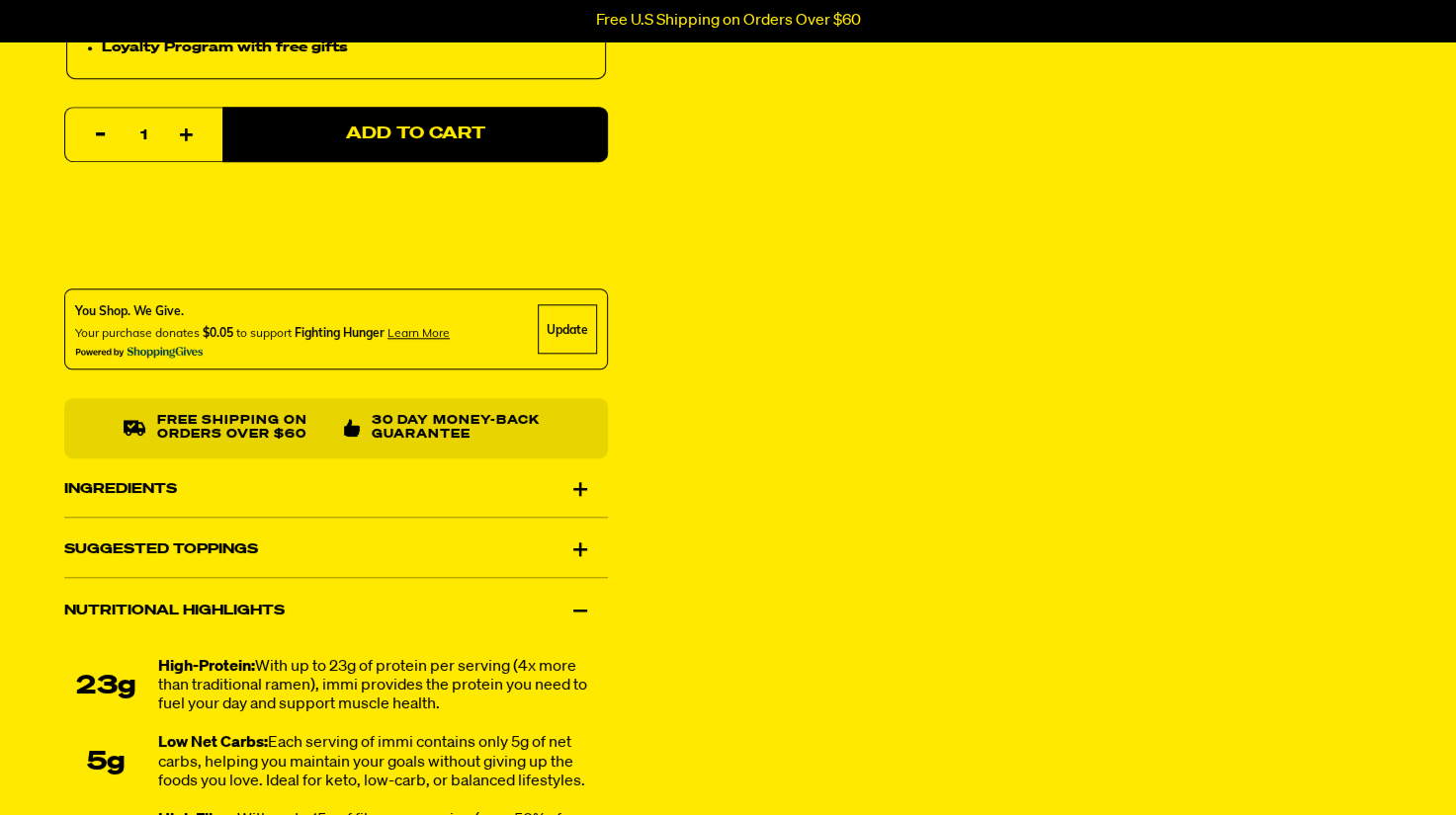 click on "Ingredients" at bounding box center (336, 489) 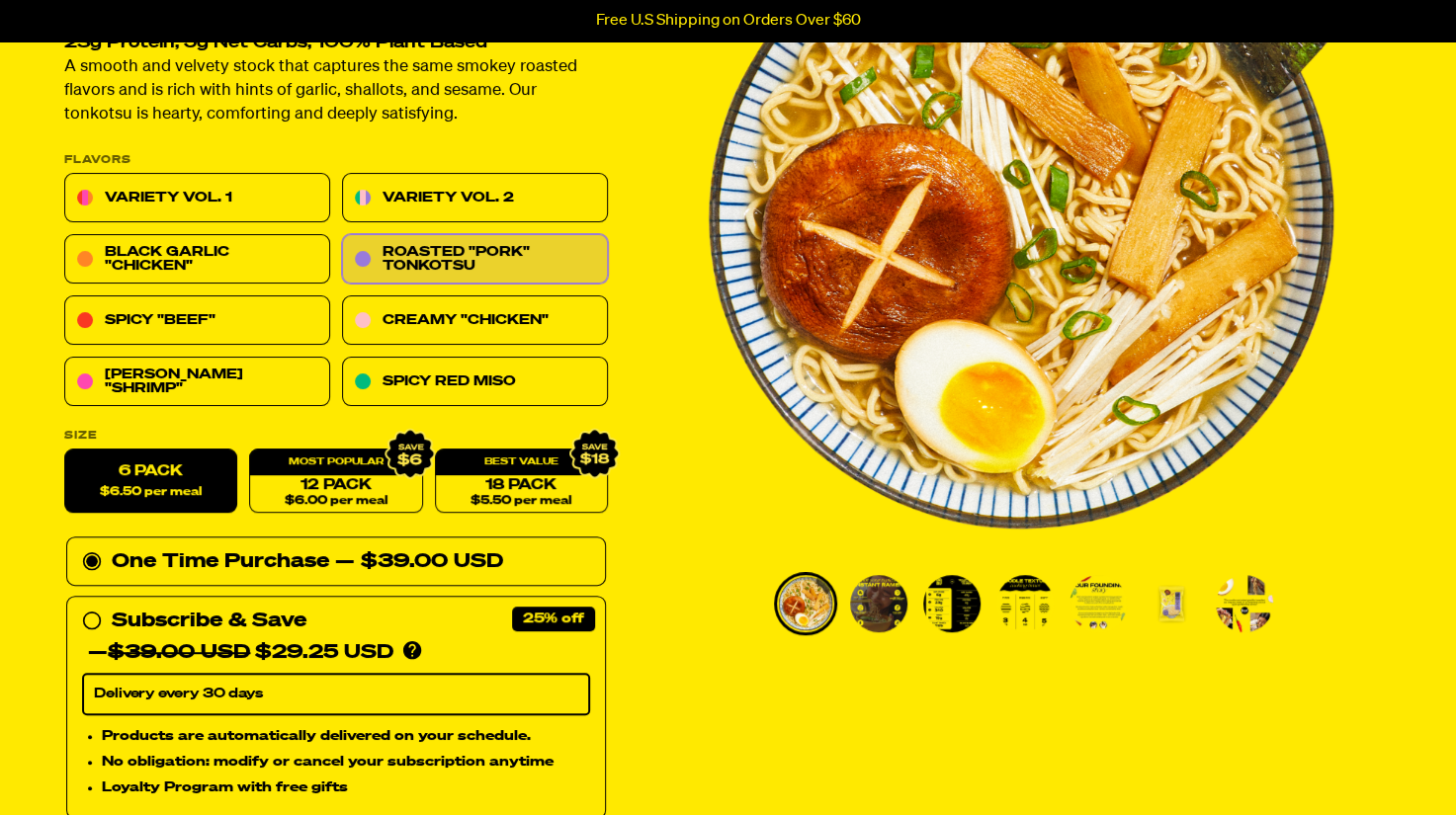scroll, scrollTop: 248, scrollLeft: 0, axis: vertical 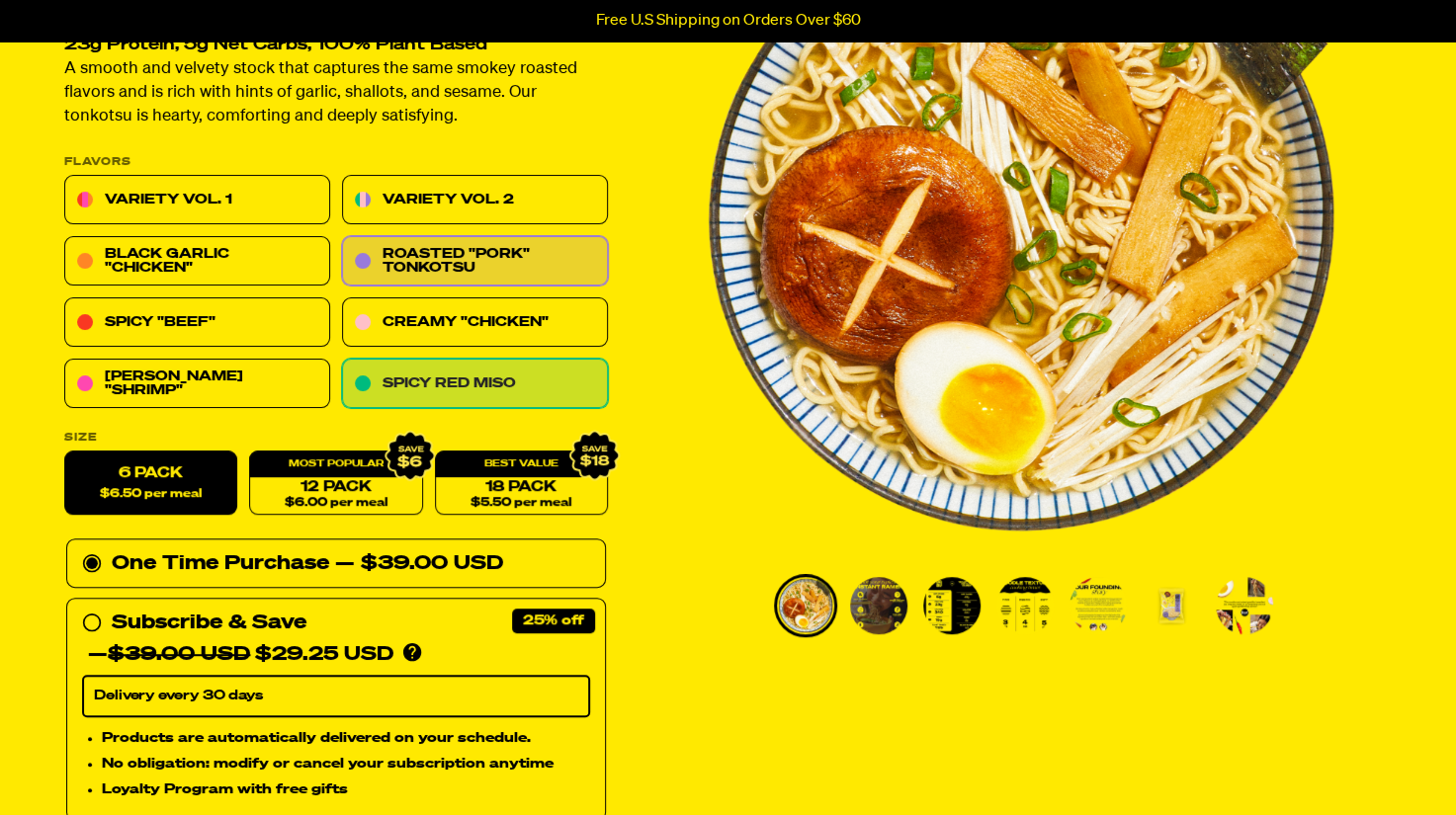 click on "Spicy Red Miso" at bounding box center [474, 384] 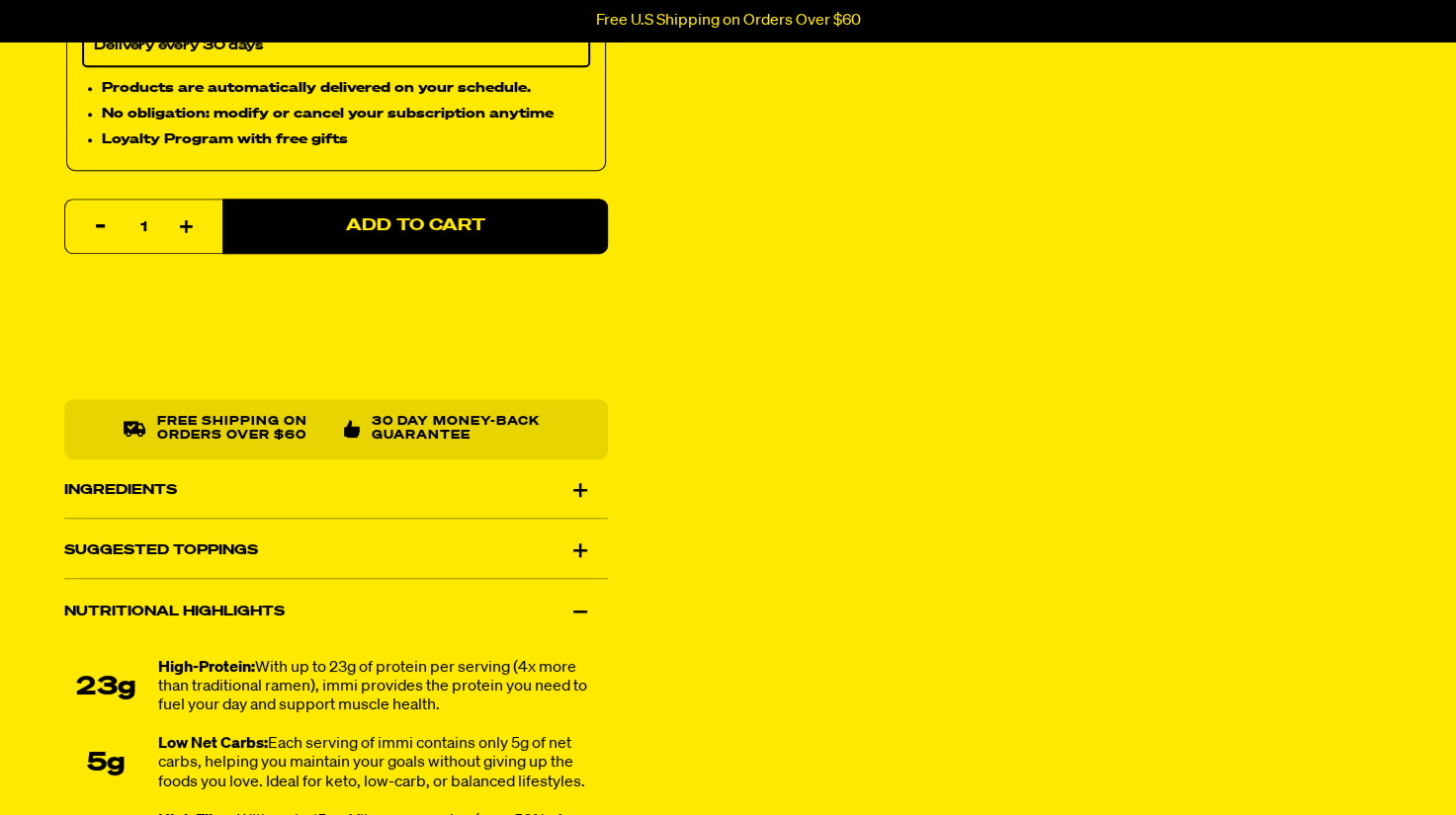 scroll, scrollTop: 860, scrollLeft: 0, axis: vertical 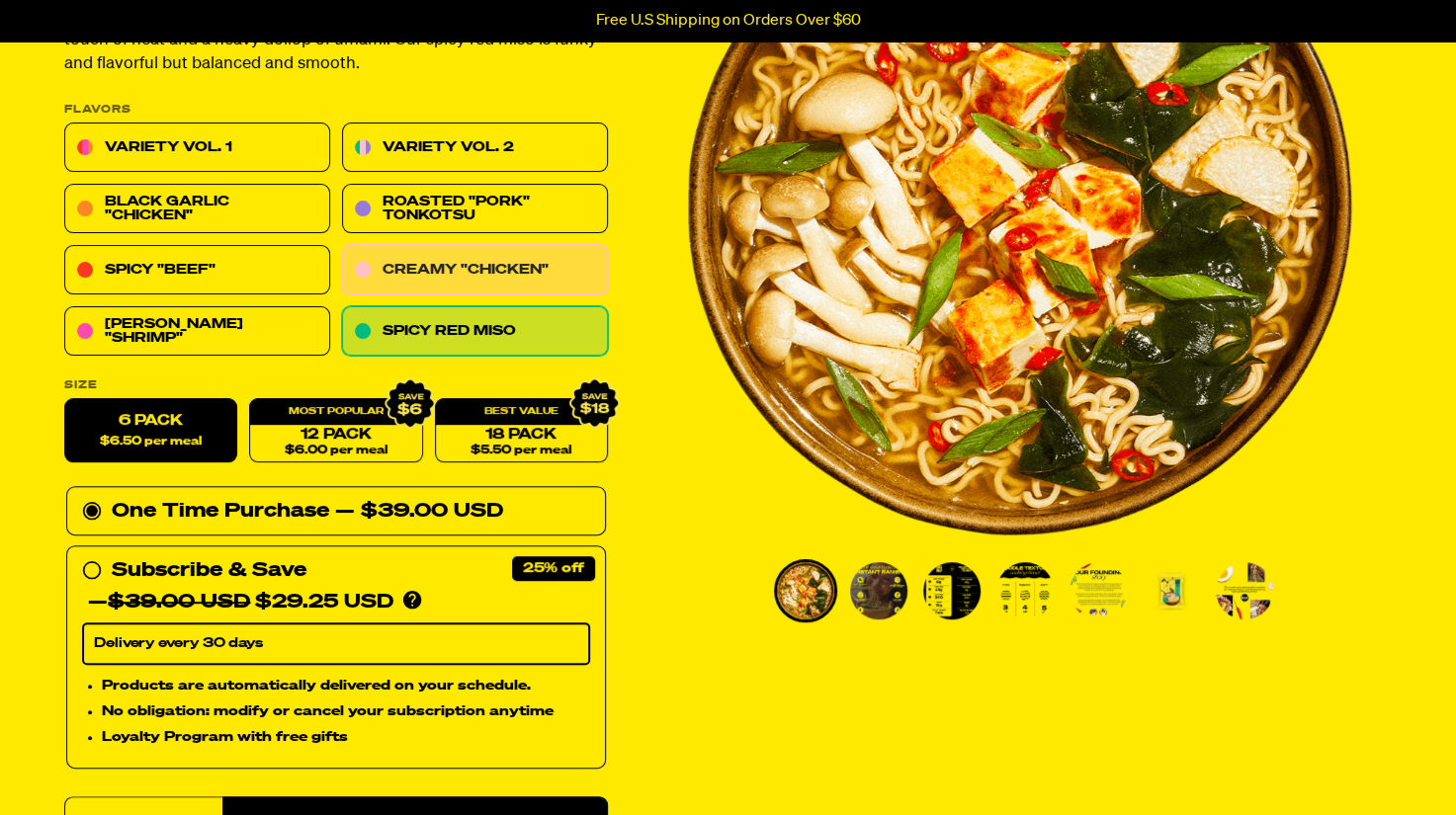 click on "Creamy "Chicken"" at bounding box center [474, 271] 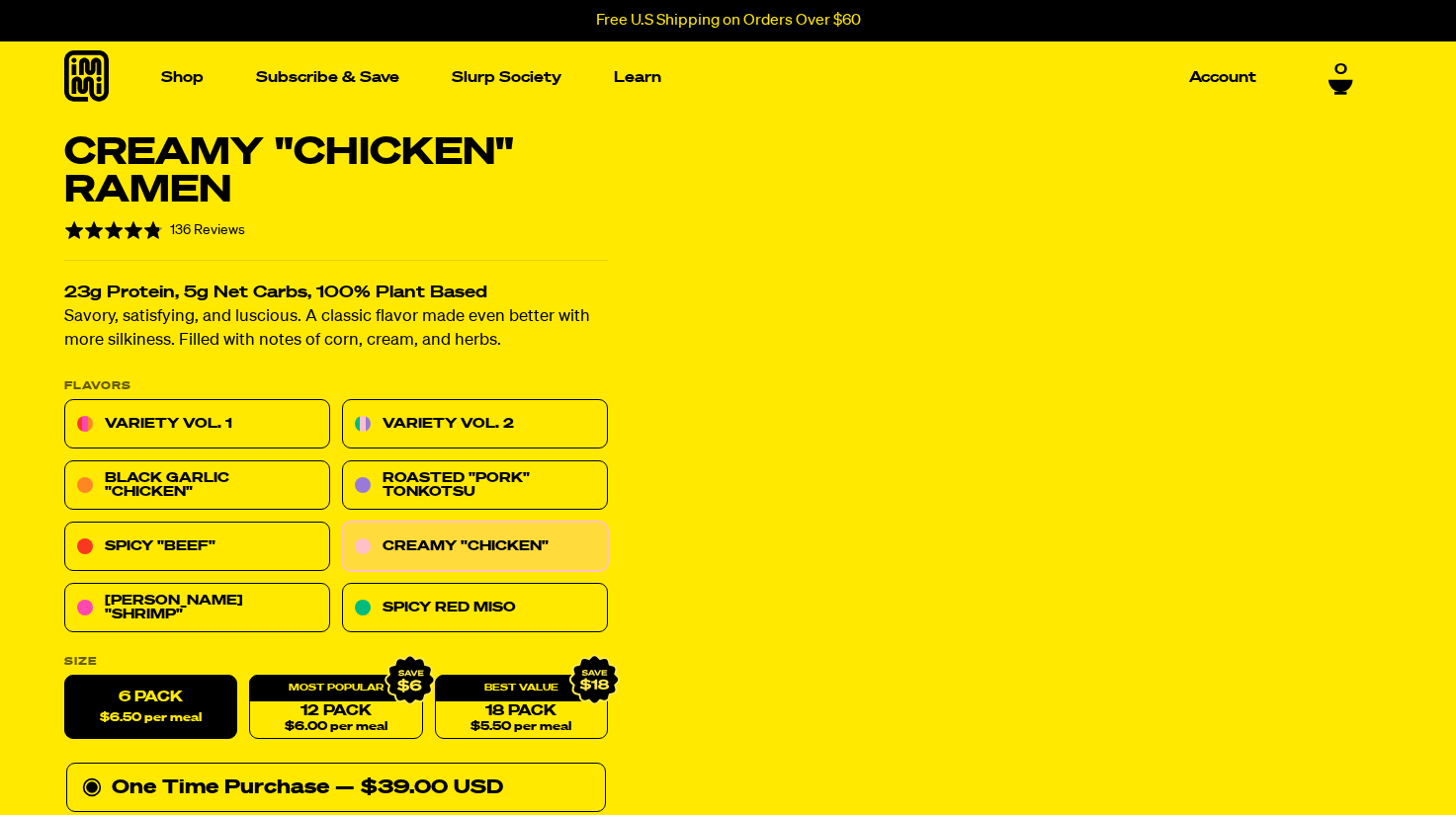 scroll, scrollTop: 0, scrollLeft: 0, axis: both 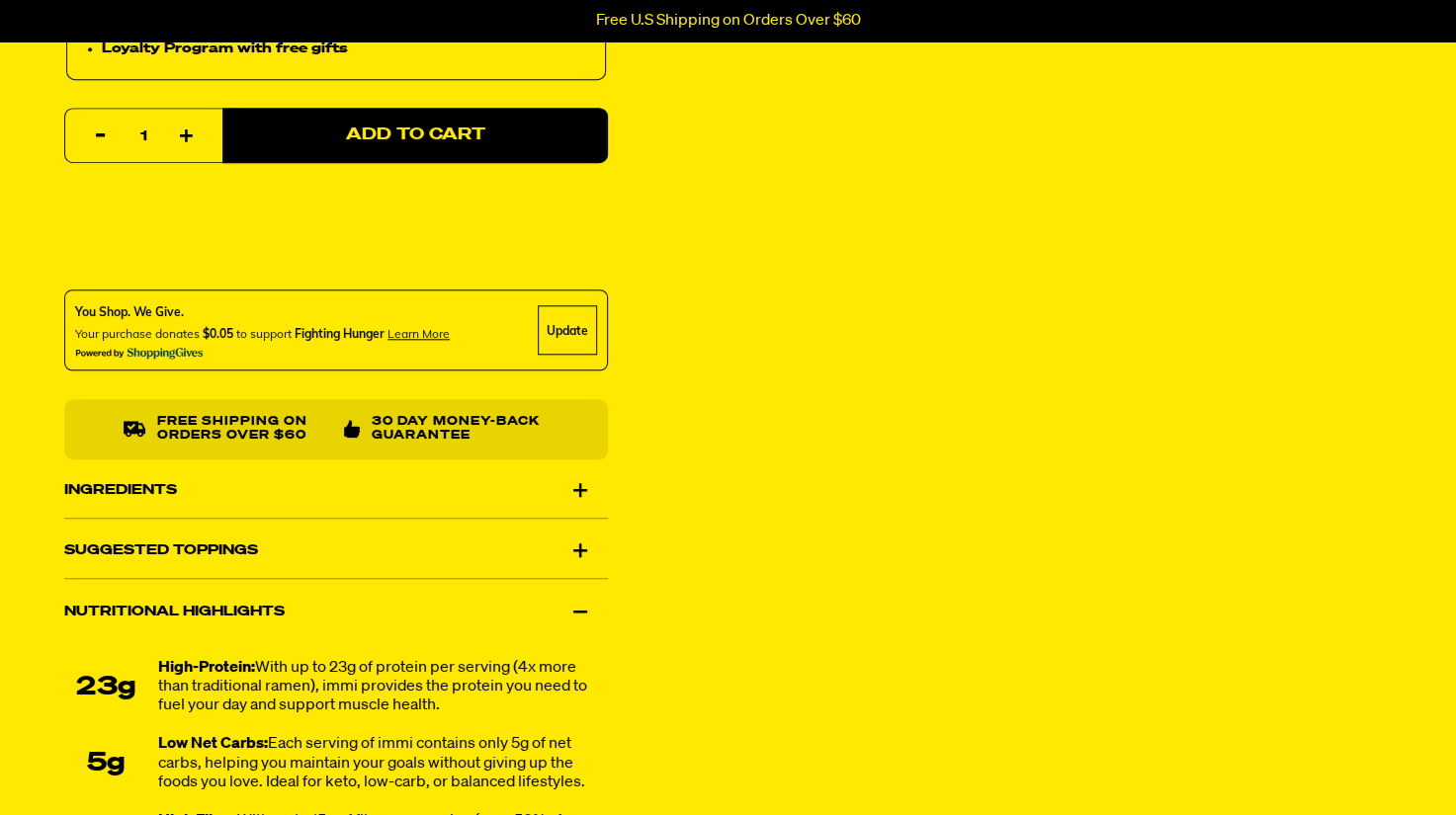 click on "Ingredients" at bounding box center [336, 490] 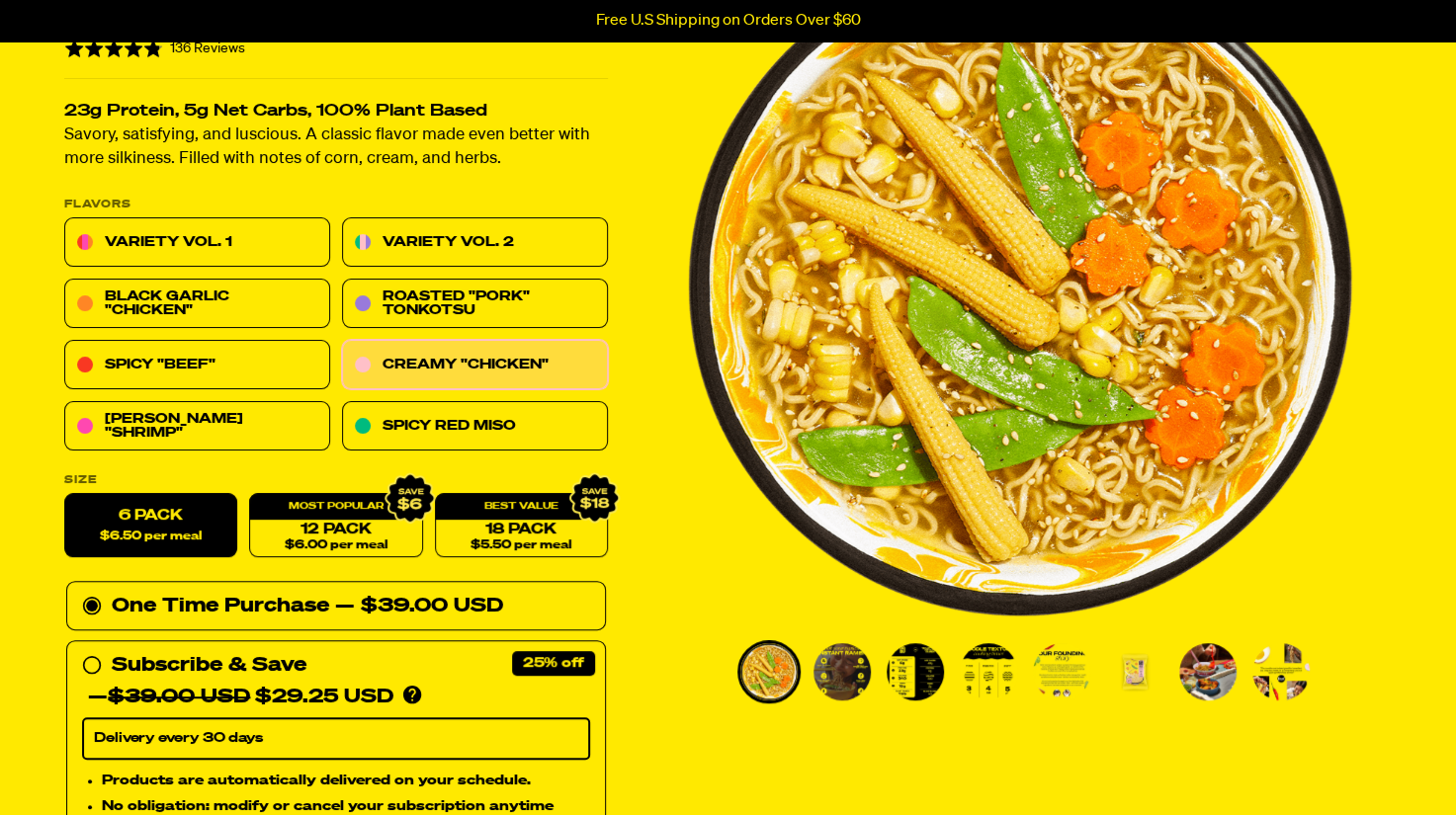 scroll, scrollTop: 171, scrollLeft: 0, axis: vertical 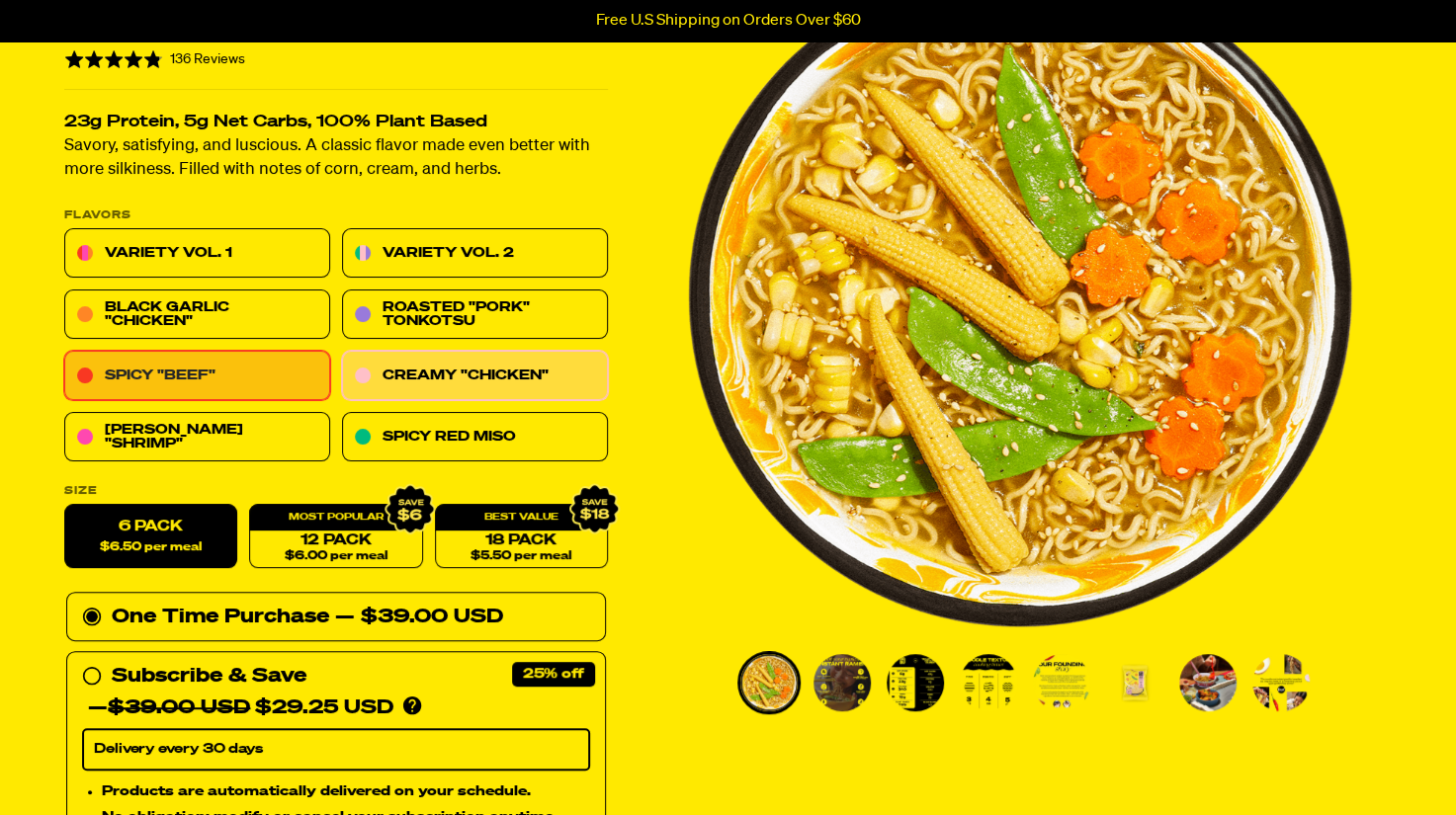 click on "Spicy "Beef"" at bounding box center (197, 376) 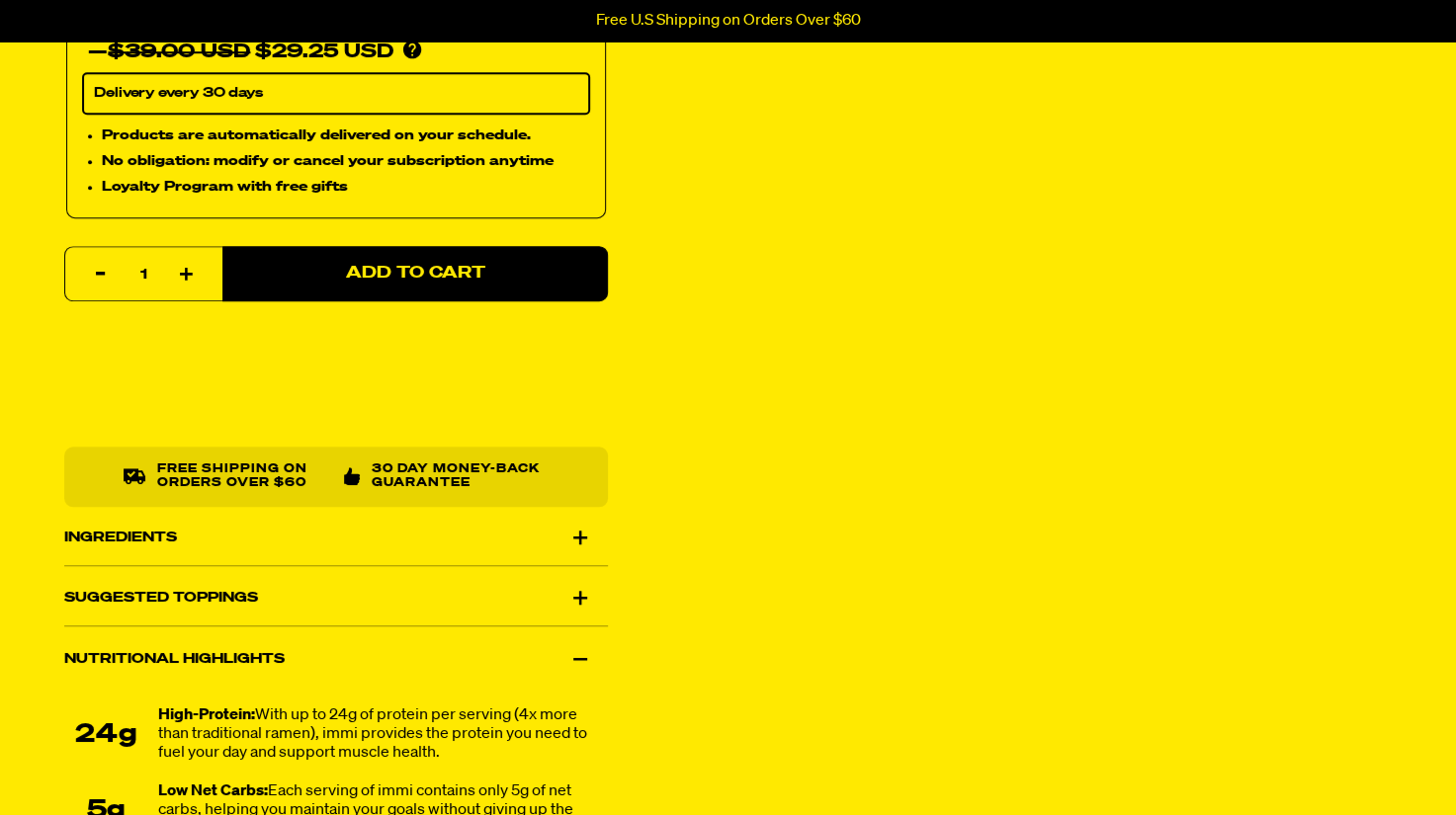scroll, scrollTop: 826, scrollLeft: 0, axis: vertical 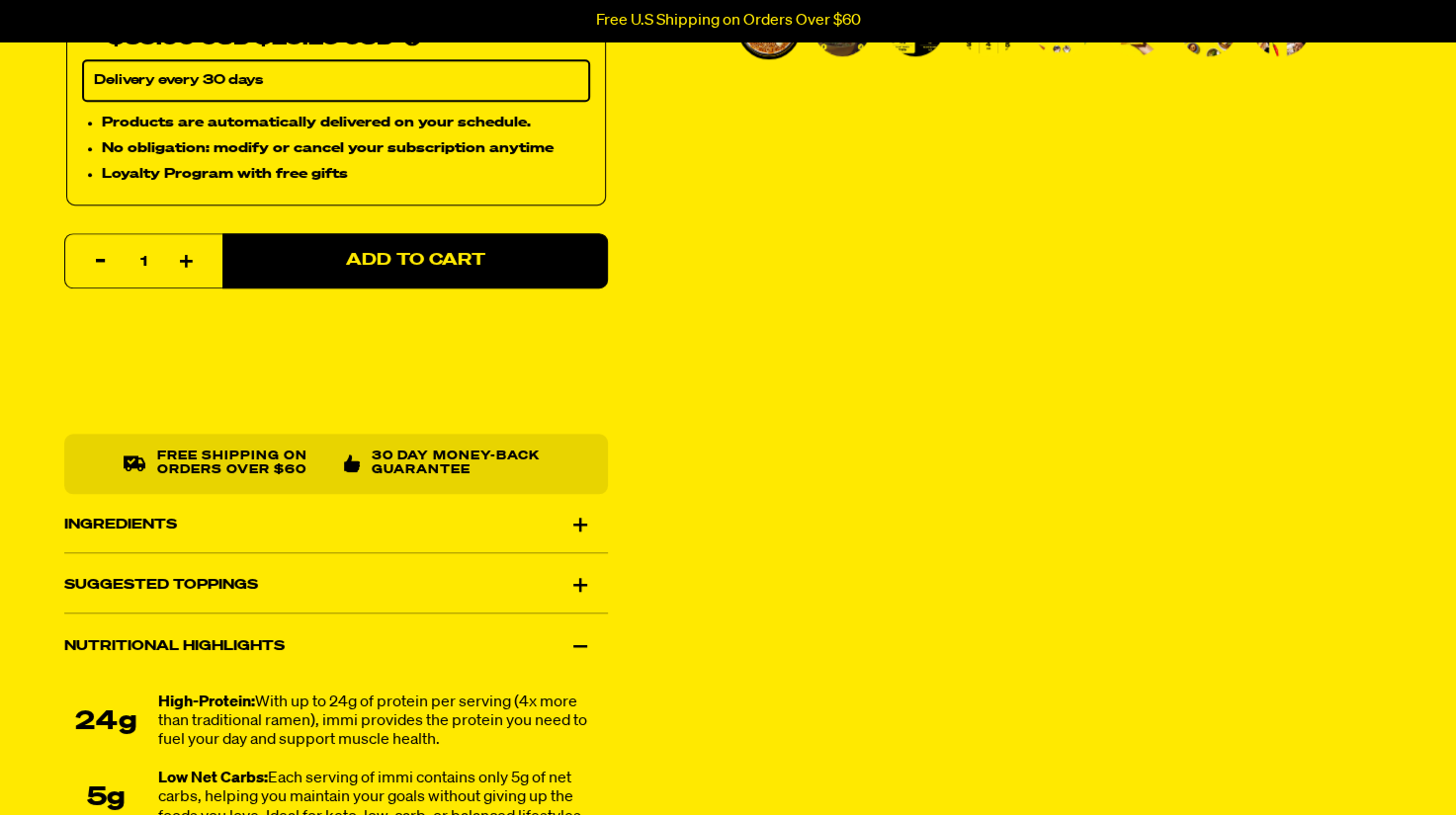 click on "Ingredients" at bounding box center (336, 525) 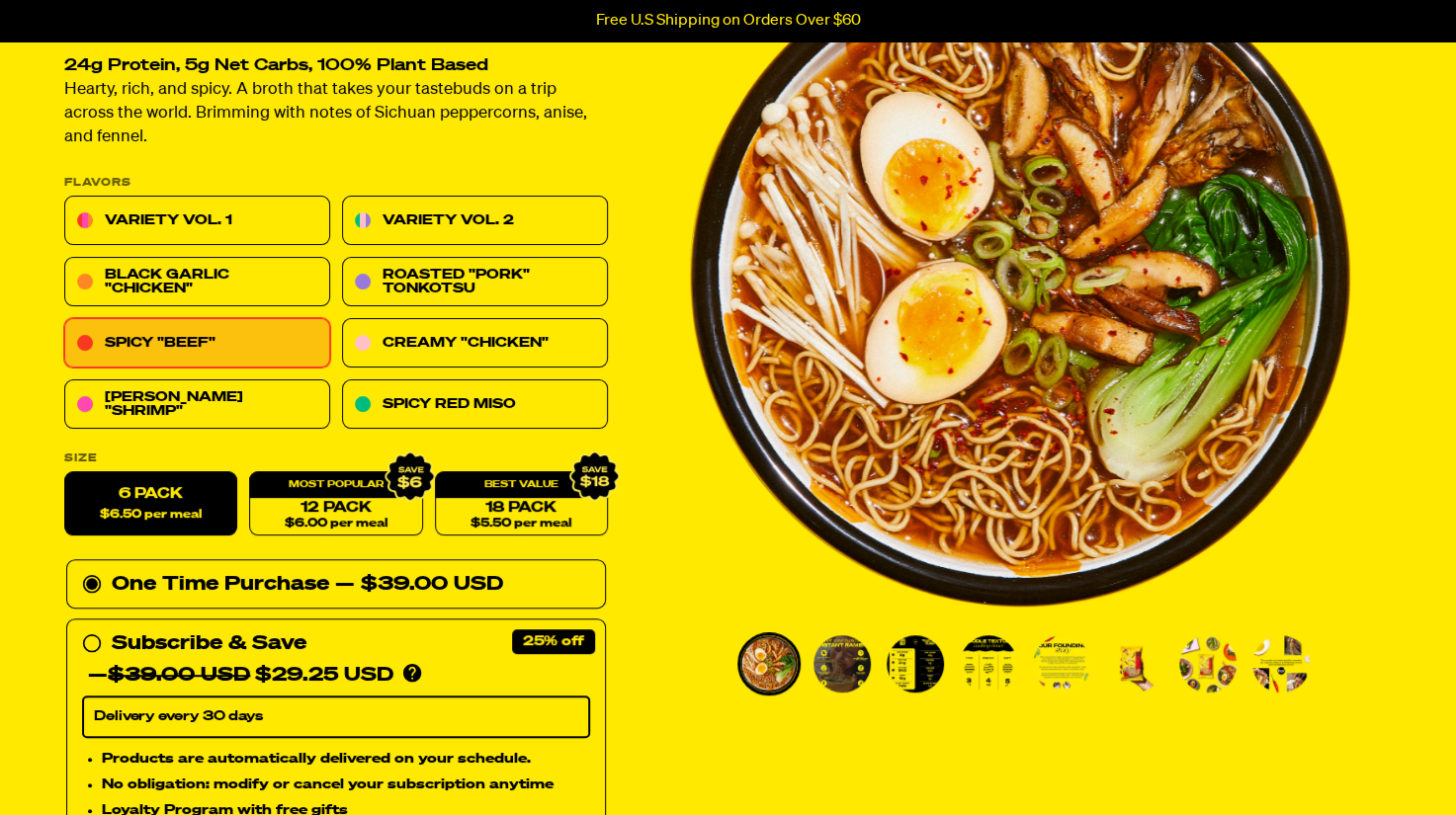 scroll, scrollTop: 187, scrollLeft: 0, axis: vertical 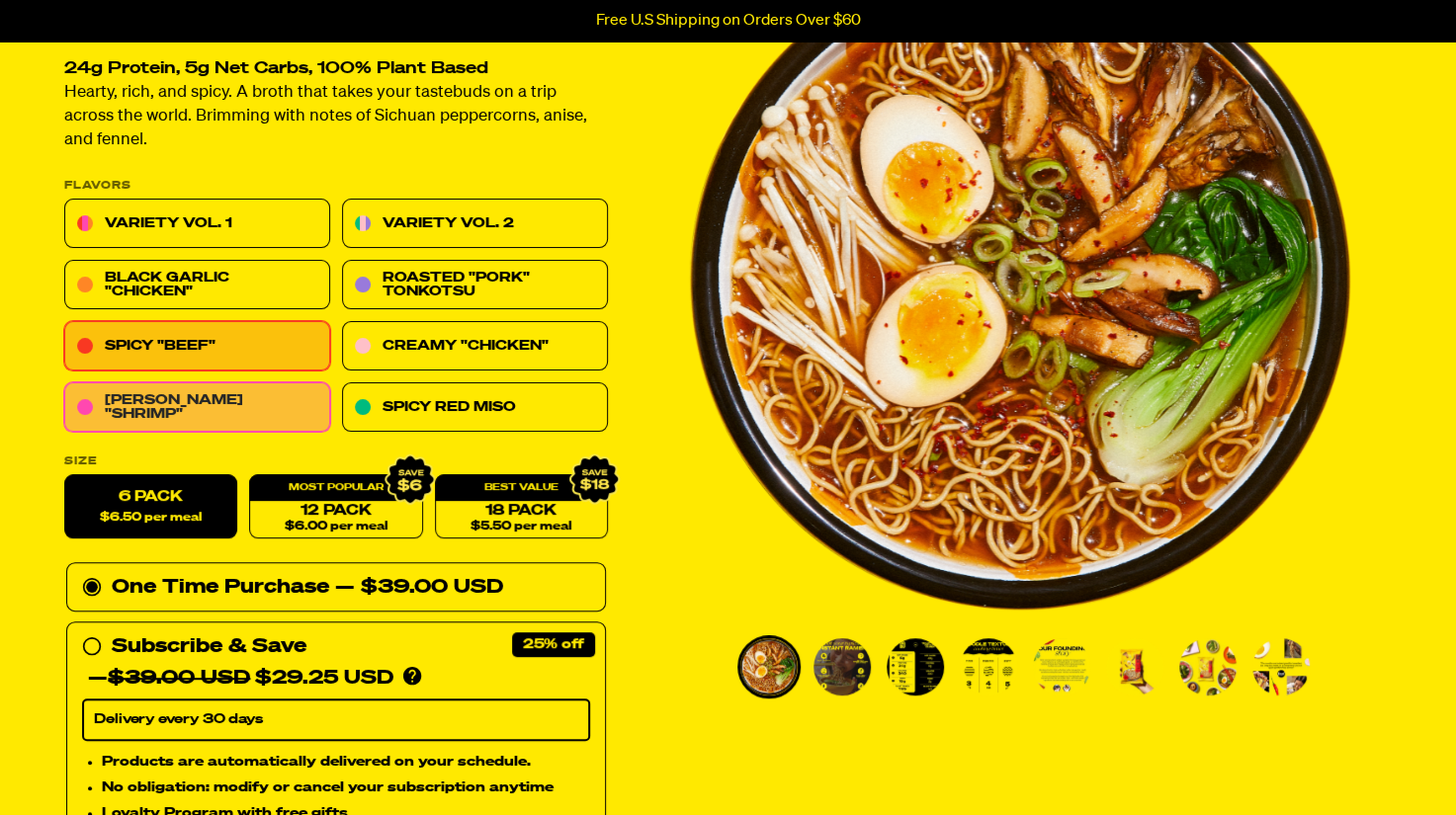 click on "[PERSON_NAME] "Shrimp"" at bounding box center (197, 408) 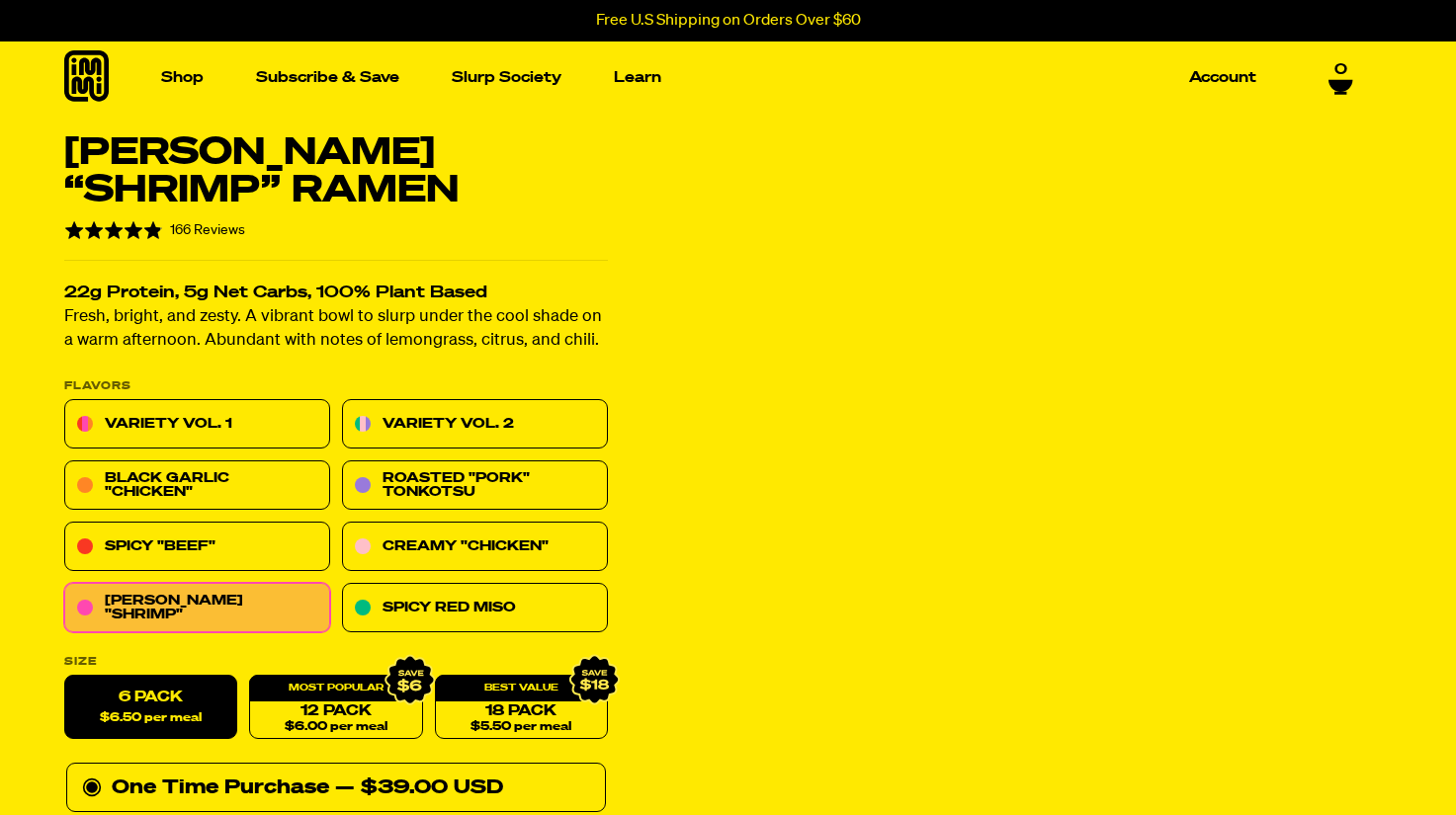 scroll, scrollTop: 0, scrollLeft: 0, axis: both 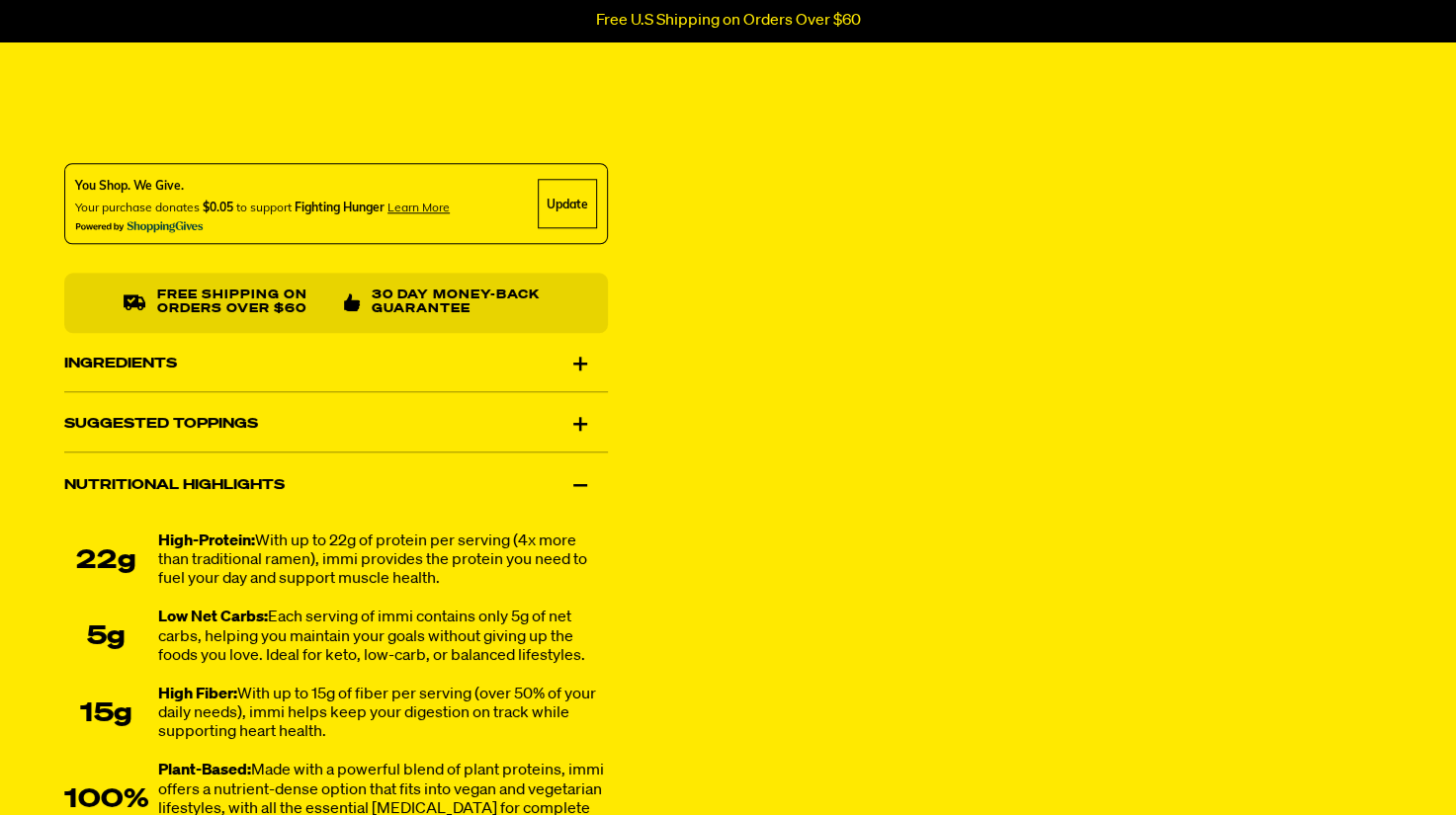 click on "Ingredients" at bounding box center (336, 364) 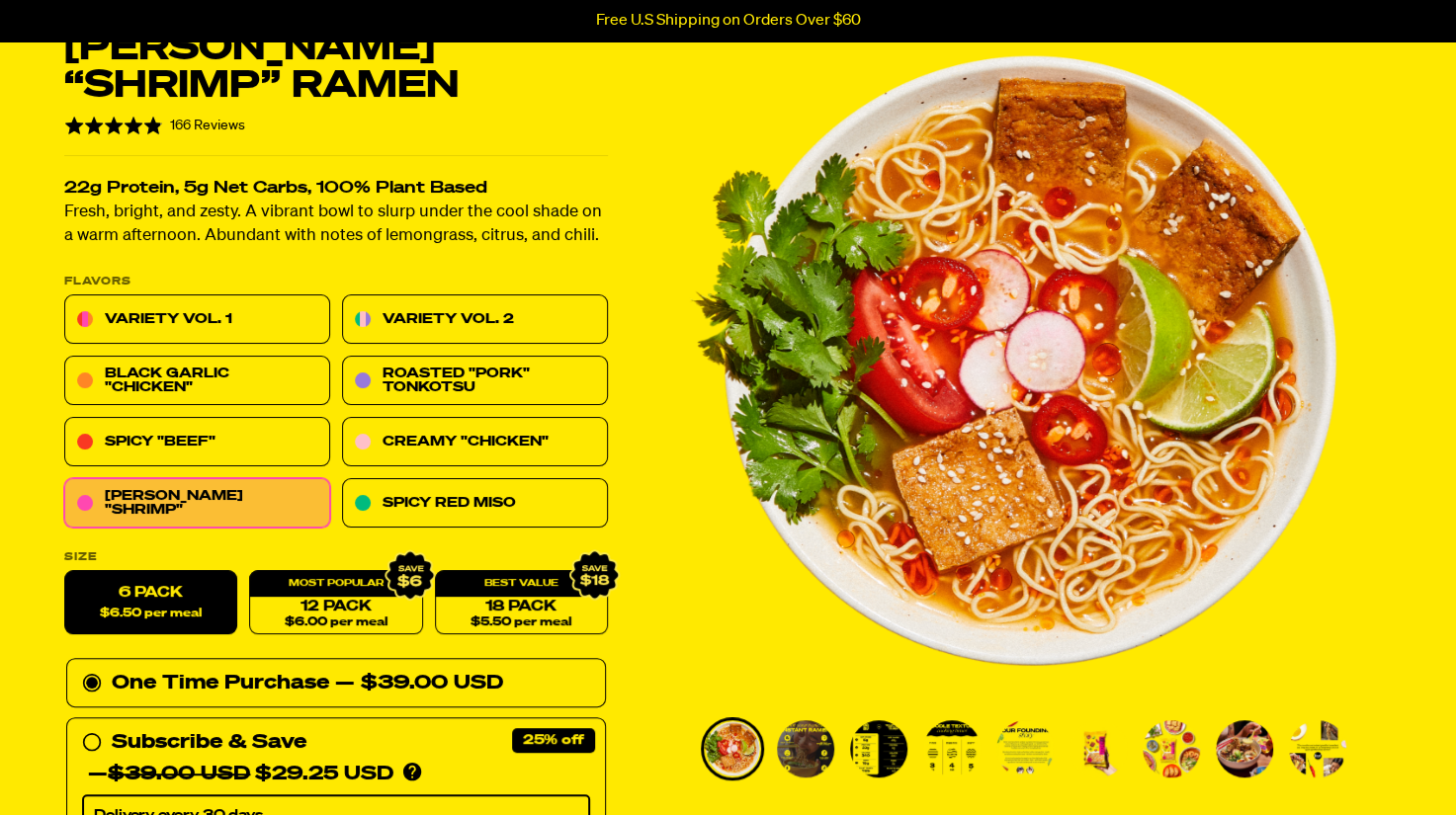 scroll, scrollTop: 0, scrollLeft: 0, axis: both 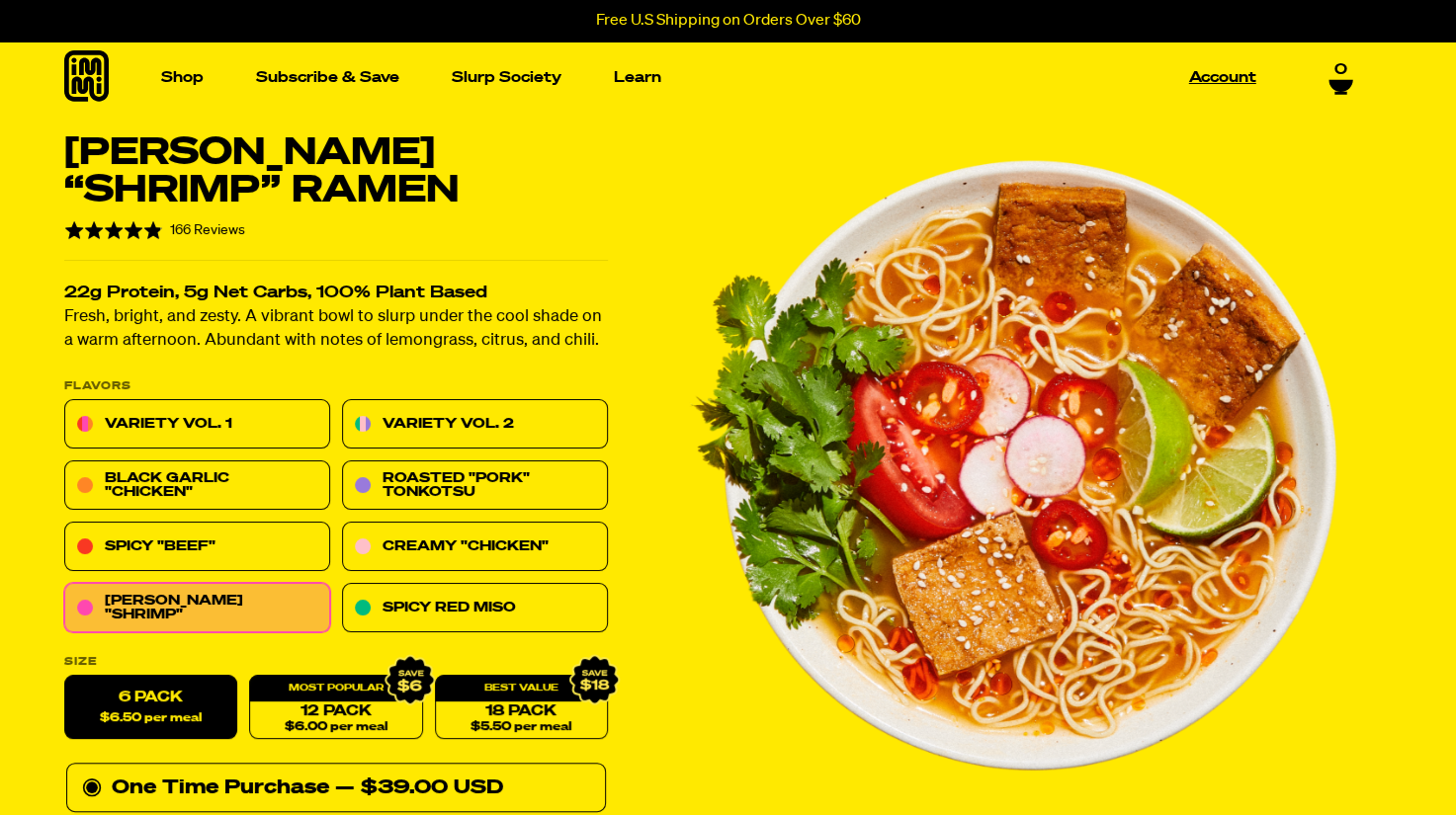 click on "Account" at bounding box center (1223, 77) 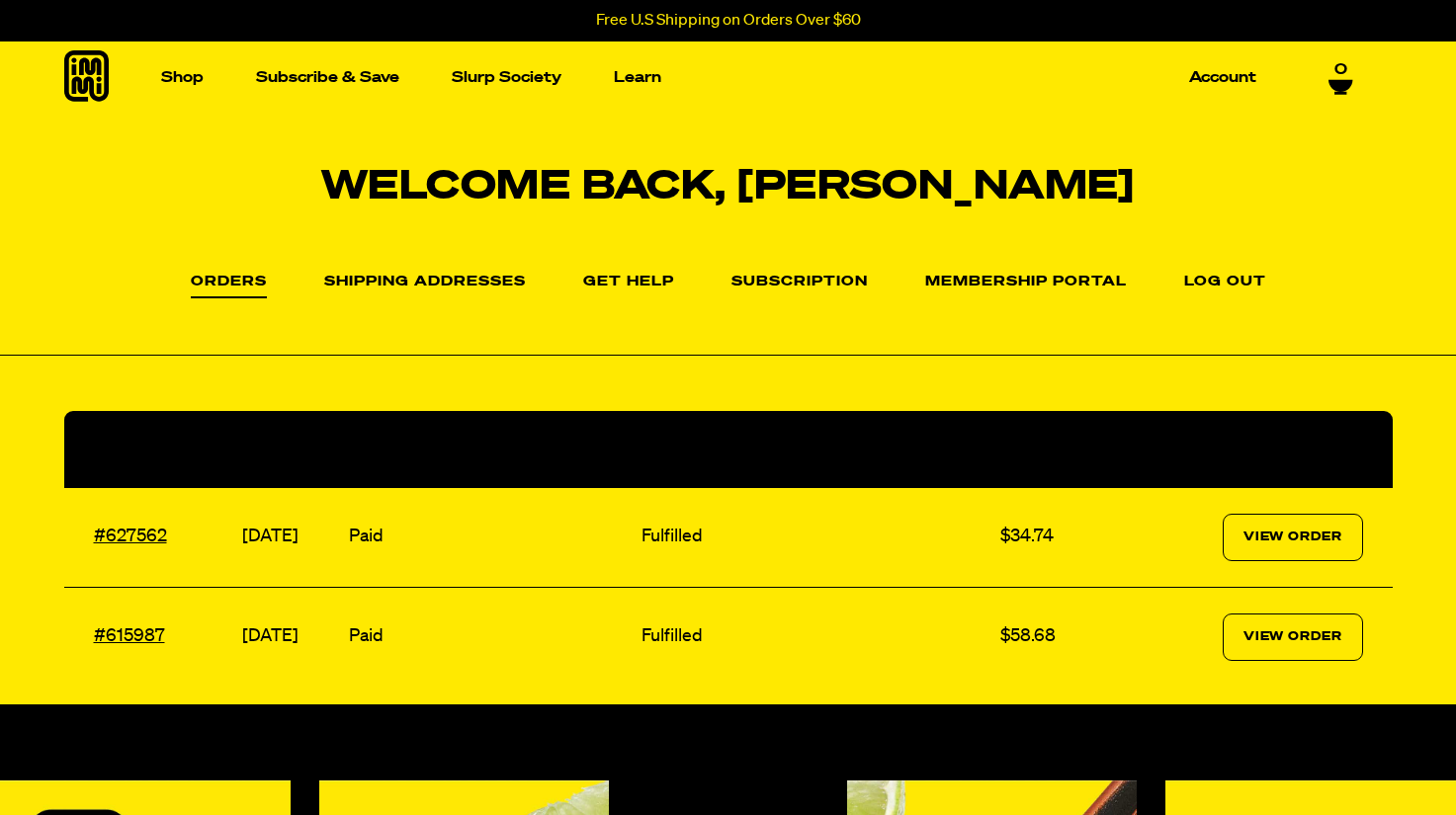 scroll, scrollTop: 0, scrollLeft: 0, axis: both 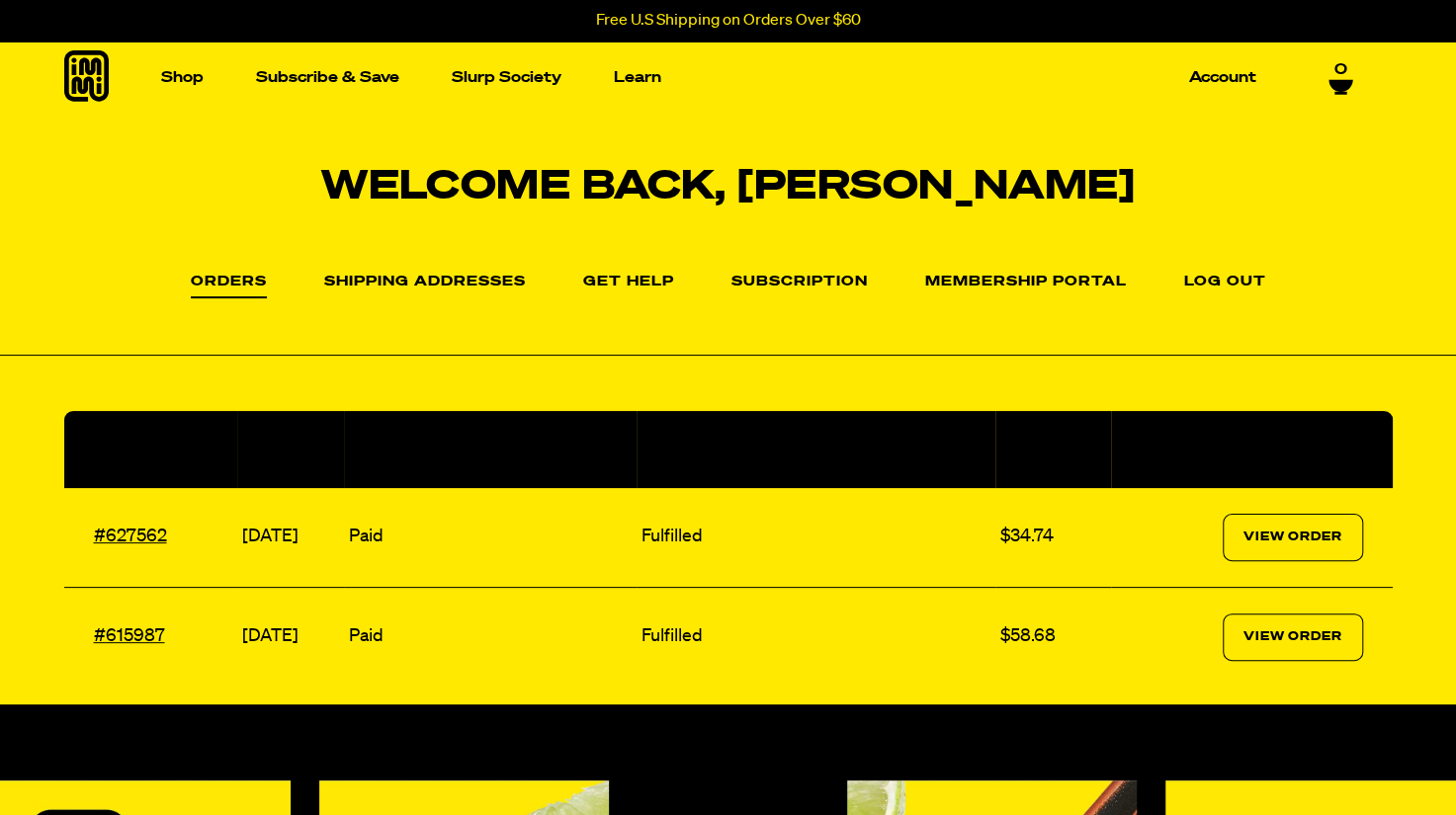 click on "Subscription" at bounding box center [800, 283] 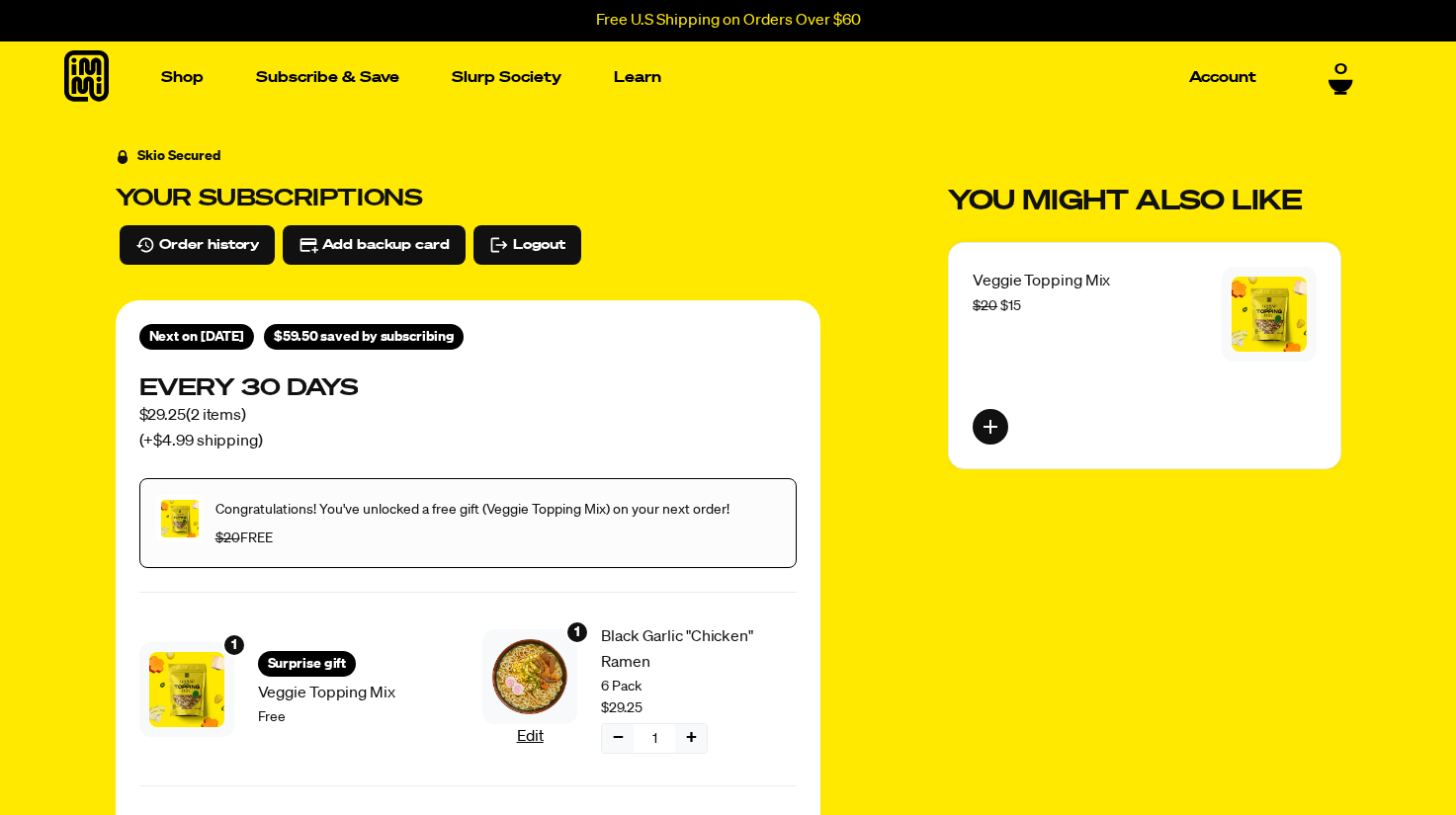 scroll, scrollTop: 0, scrollLeft: 0, axis: both 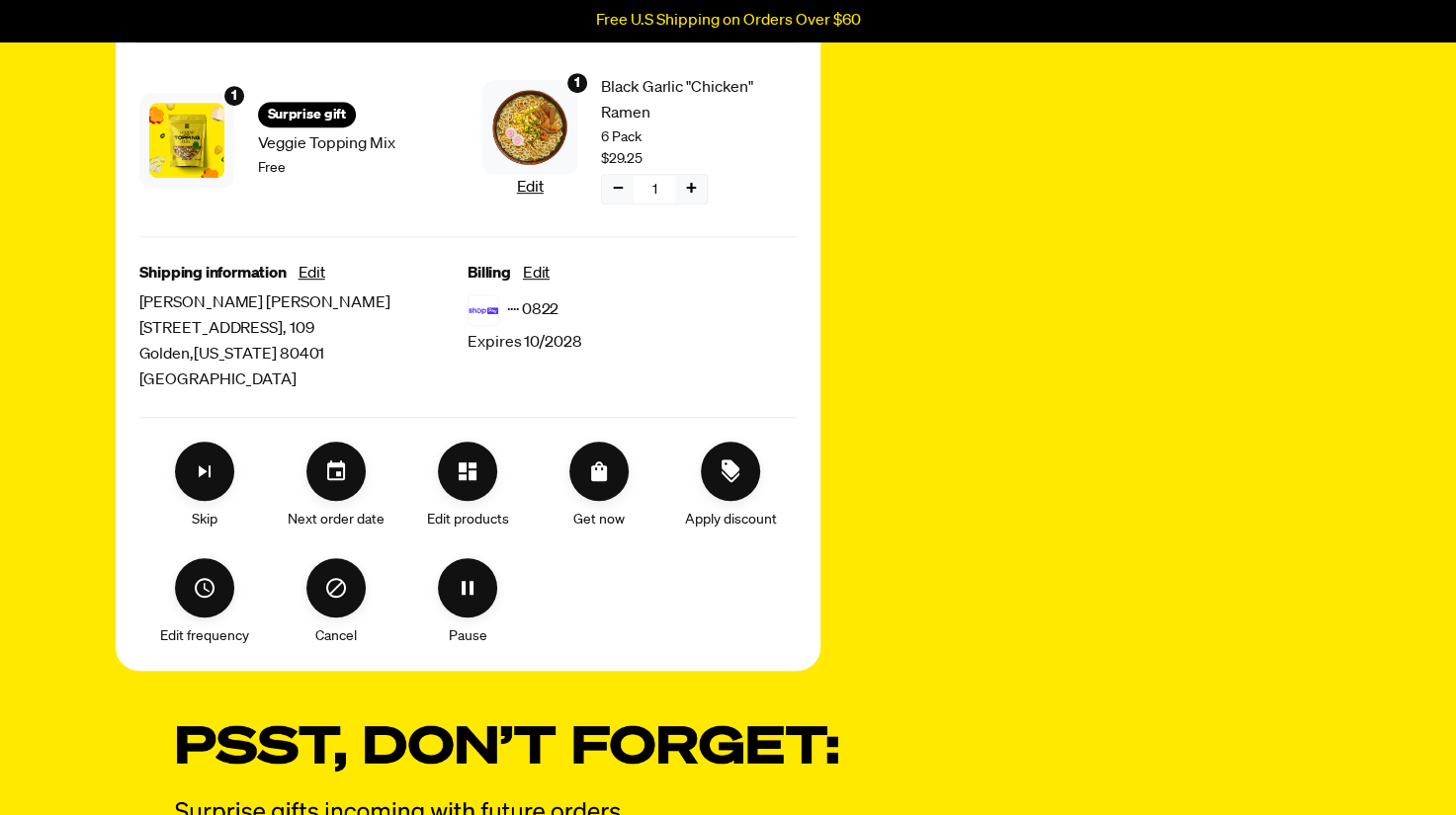click on "Next on   [DATE] $59.50 saved by subscribing Every 30 days $29.25  ( 2 items ) (+$4.99 shipping)   Congratulations! You've unlocked a free gift (Veggie Topping Mix) on your next order! $20  FREE 1 Surprise gift Veggie Topping Mix Free 1 Edit Black Garlic "Chicken" Ramen 6 Pack $29.25 − 1 + Shipping information Edit [PERSON_NAME] [STREET_ADDRESS][US_STATE] Billing Edit ···· 0822 Expires 10/2028 Skip Next order date Edit products Get now Apply discount Edit frequency Cancel Pause" at bounding box center [468, 210] 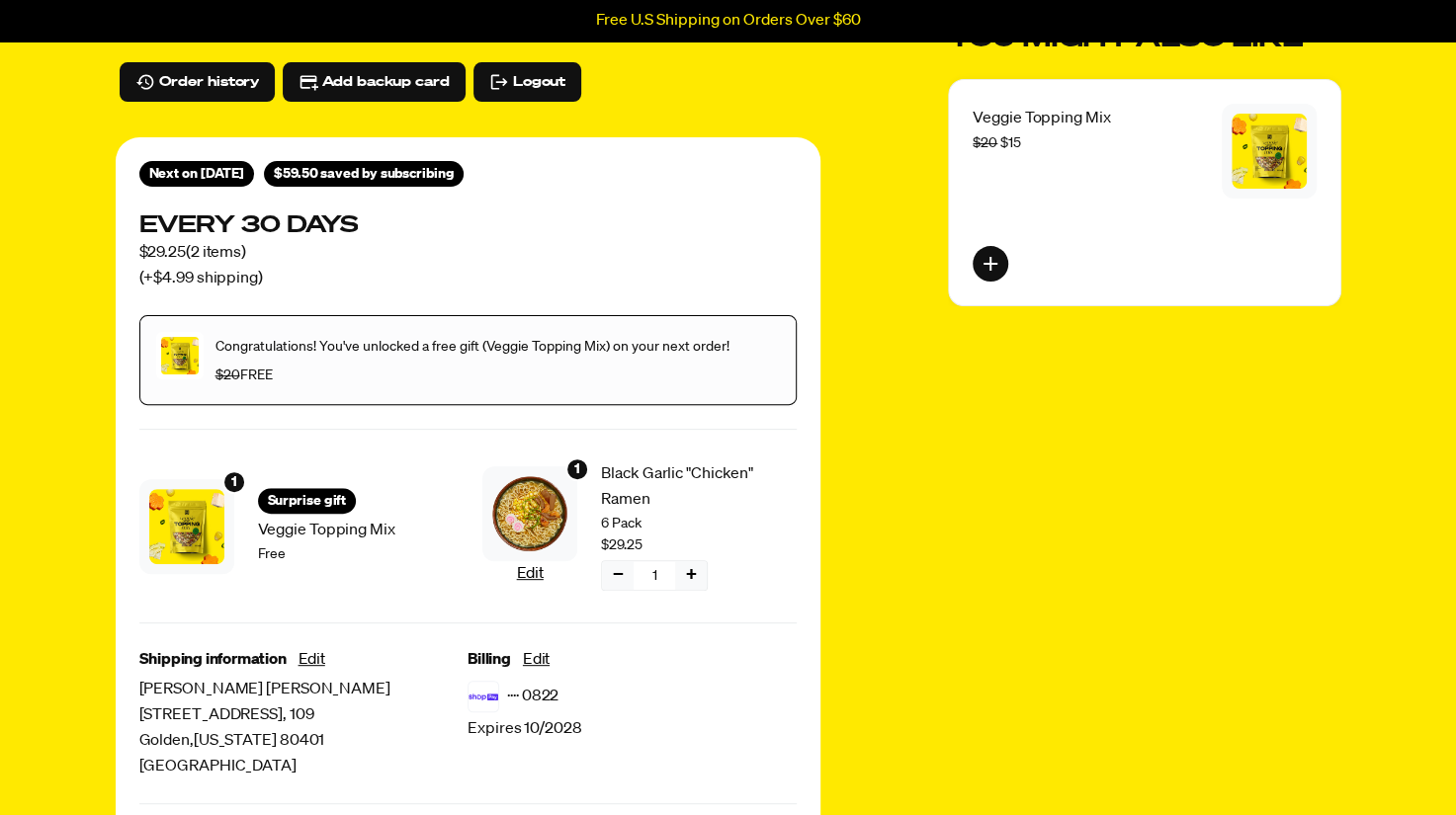 scroll, scrollTop: 0, scrollLeft: 0, axis: both 